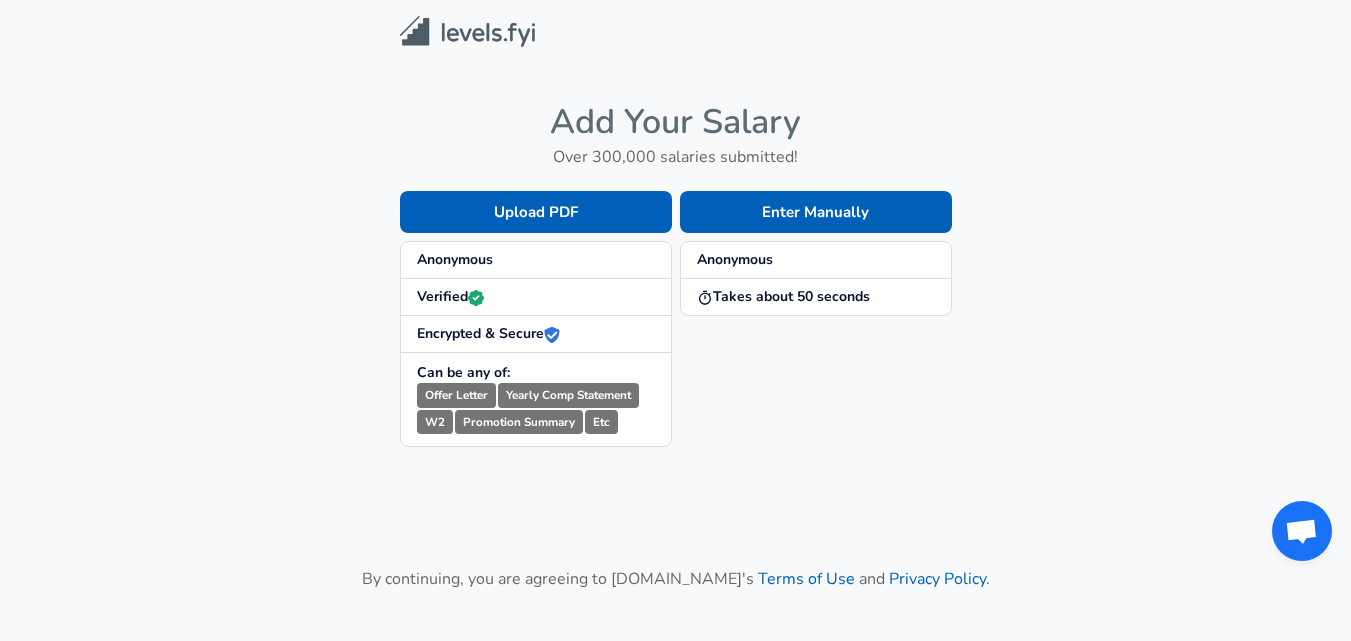 scroll, scrollTop: 0, scrollLeft: 0, axis: both 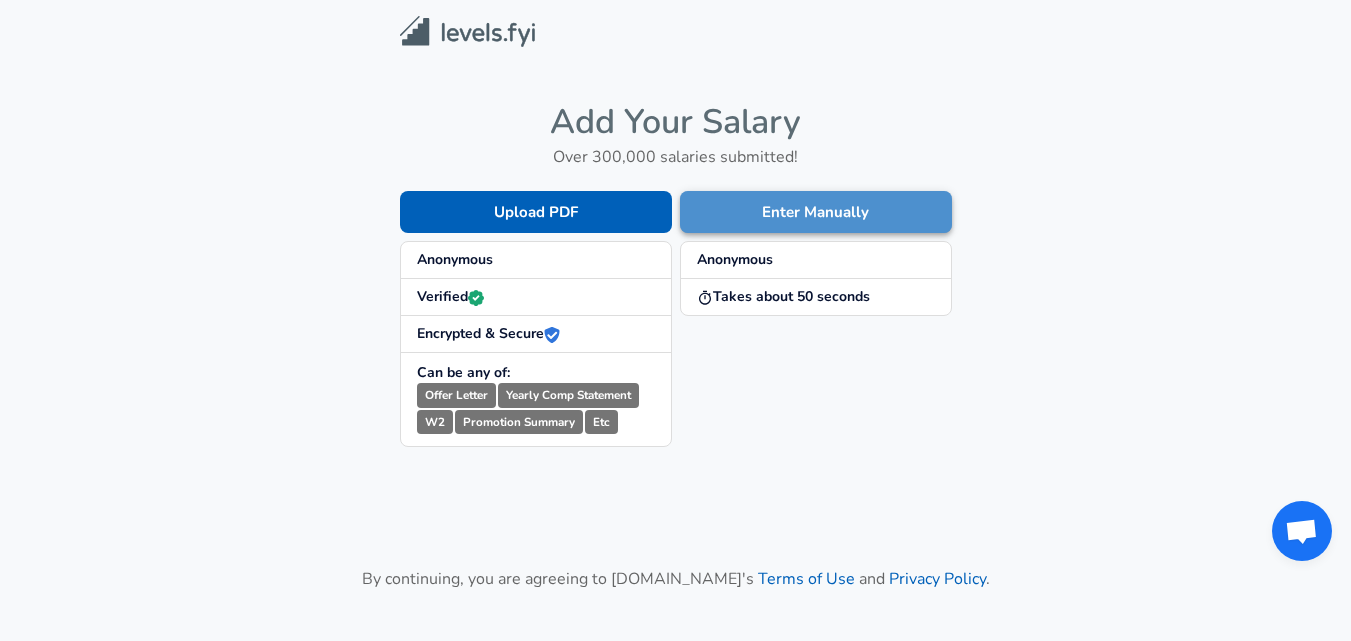 click on "Enter Manually" at bounding box center [816, 212] 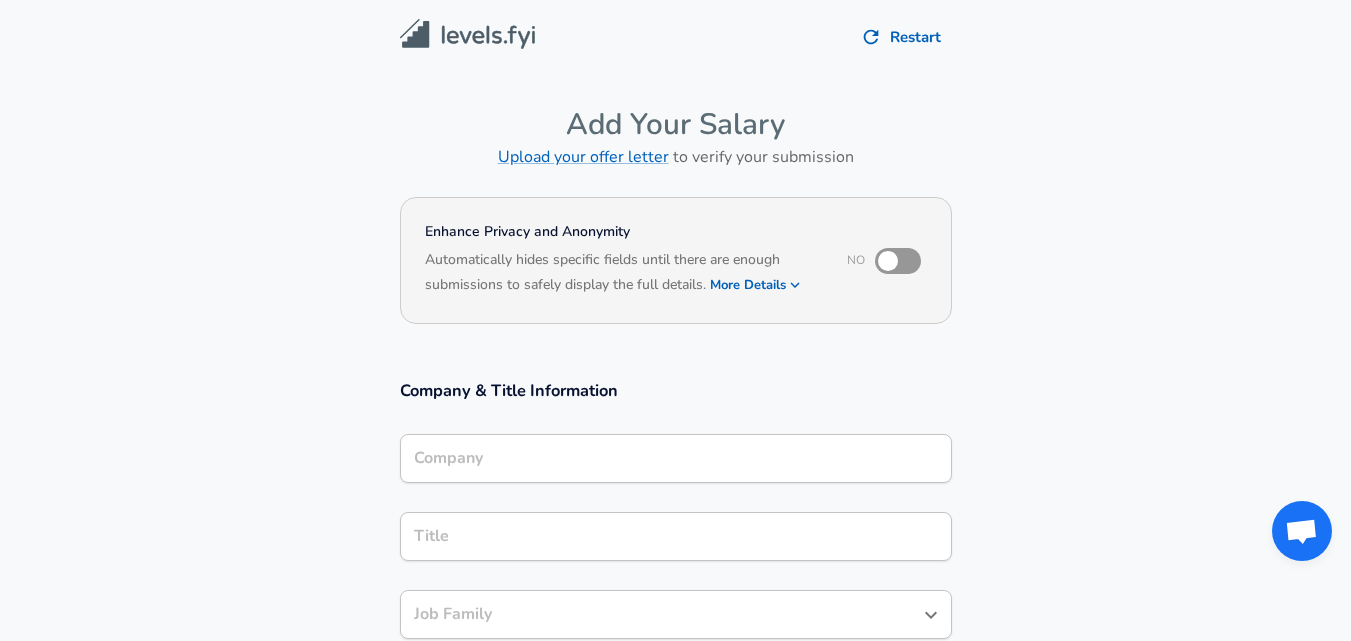 click on "Company" at bounding box center [676, 458] 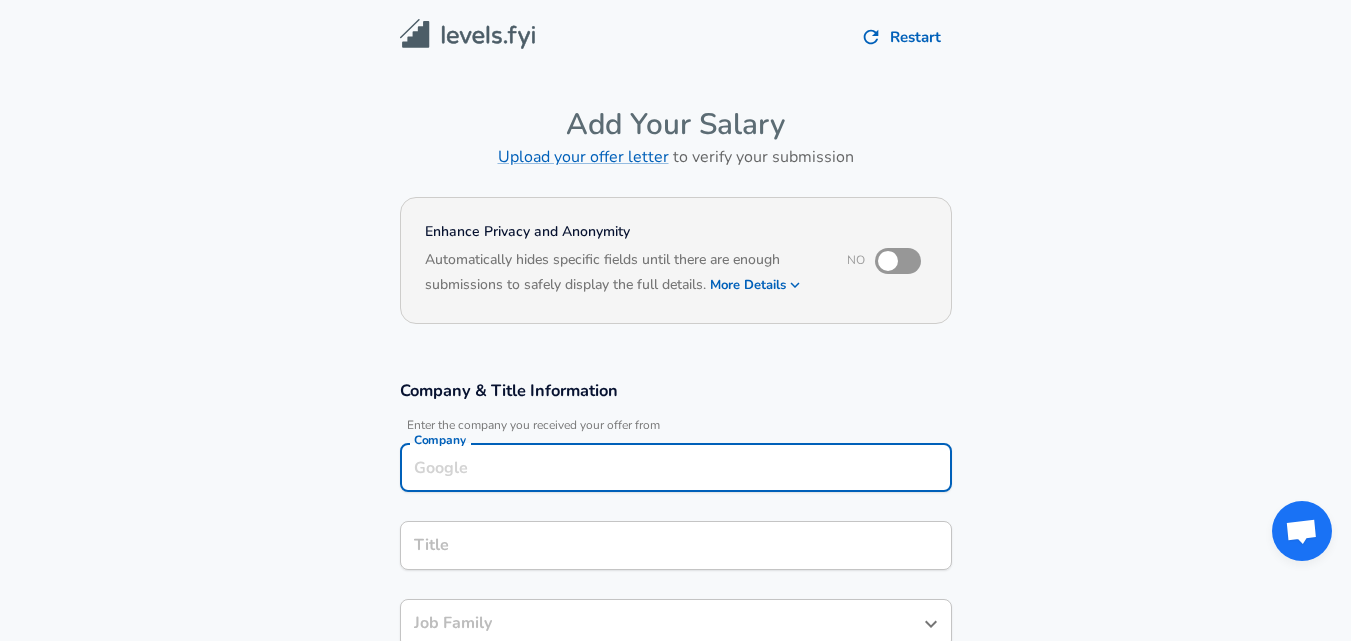 scroll, scrollTop: 20, scrollLeft: 0, axis: vertical 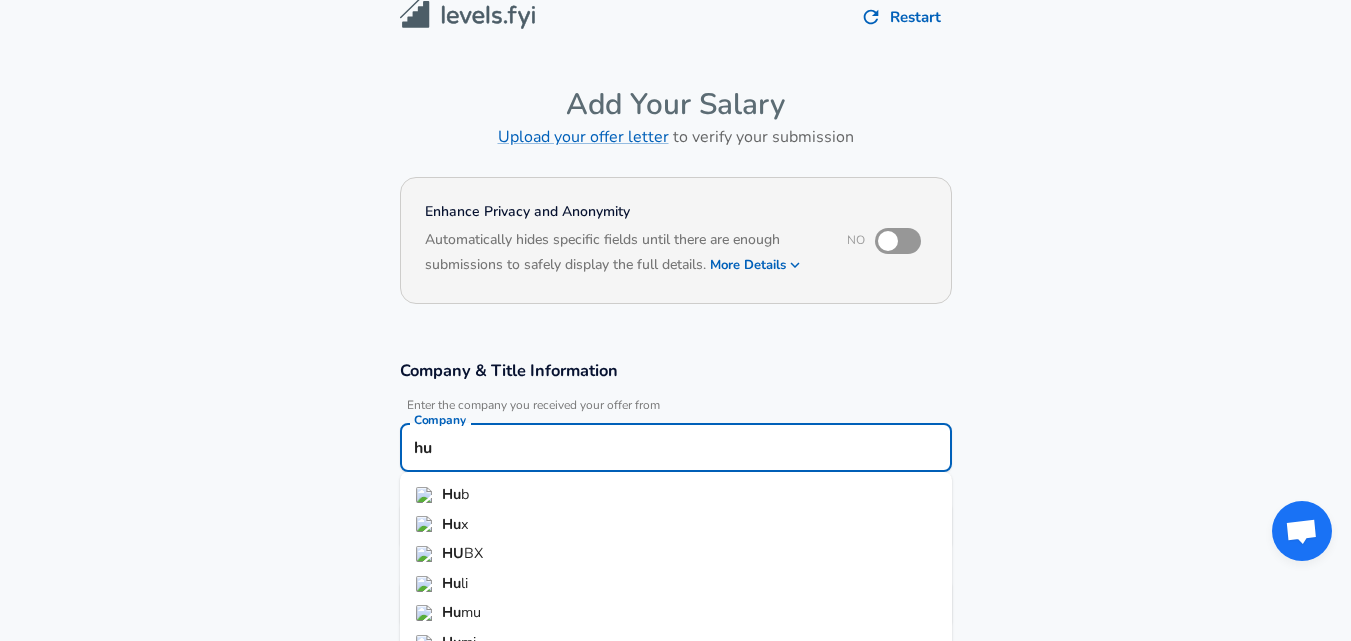type on "h" 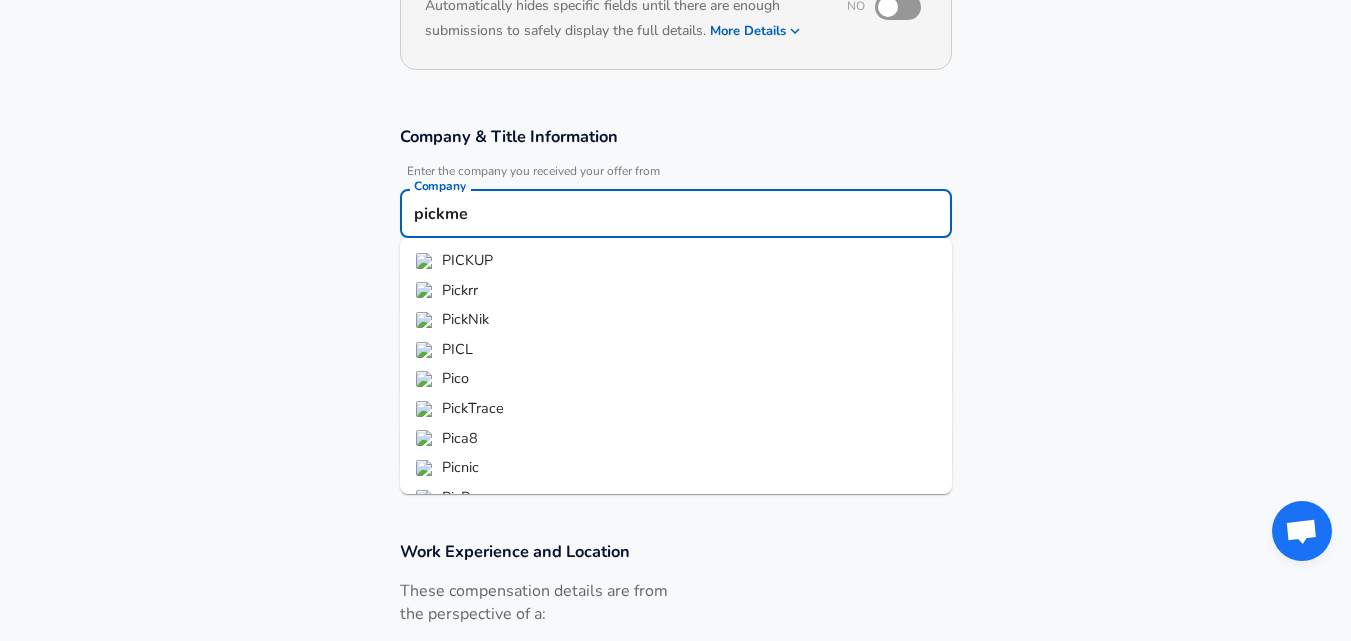 scroll, scrollTop: 282, scrollLeft: 0, axis: vertical 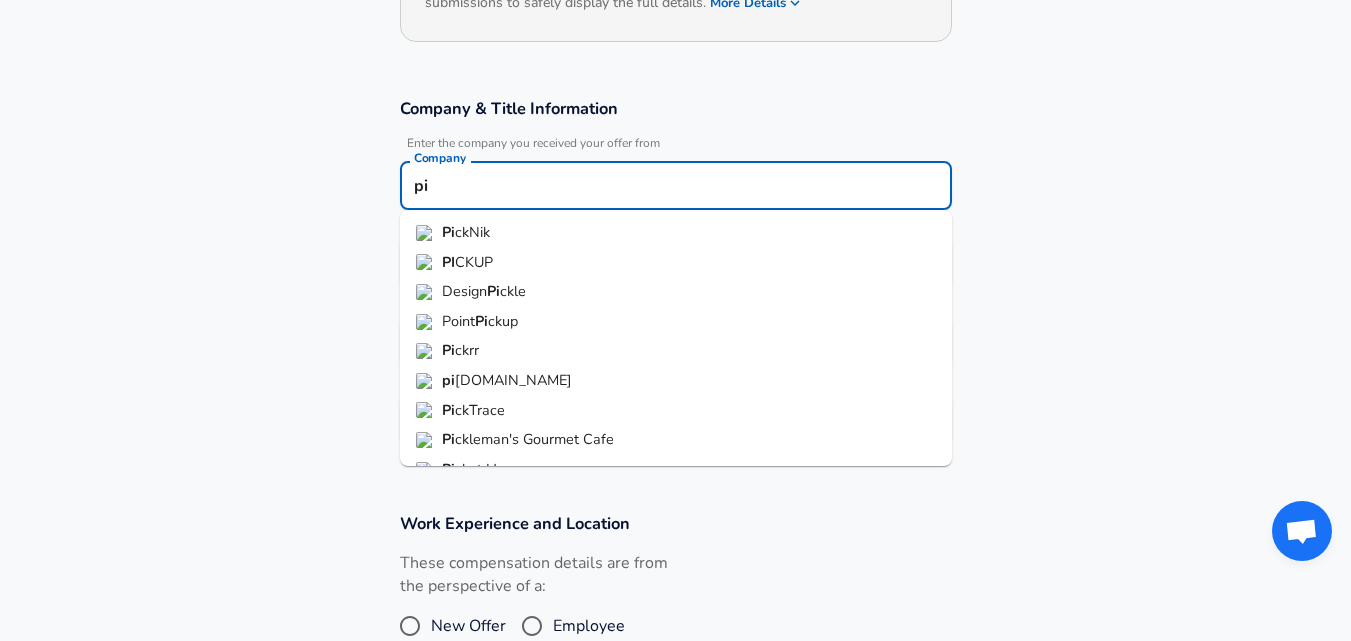 type on "p" 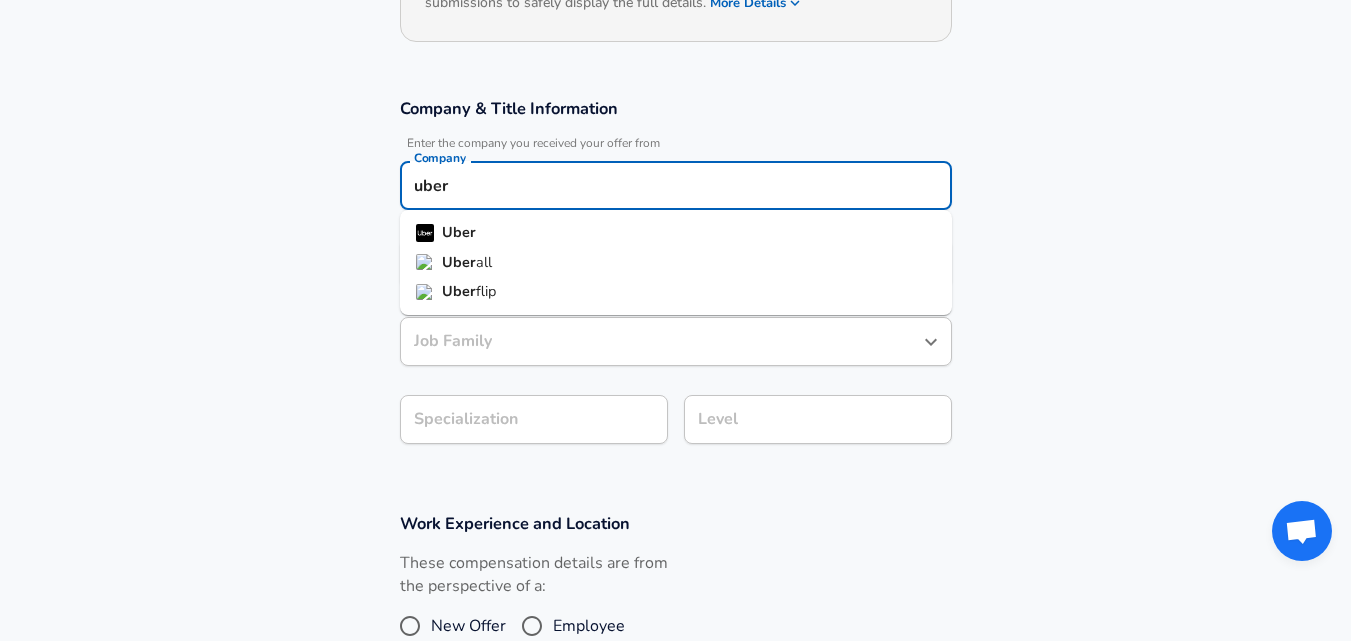 click on "Uber" at bounding box center (676, 233) 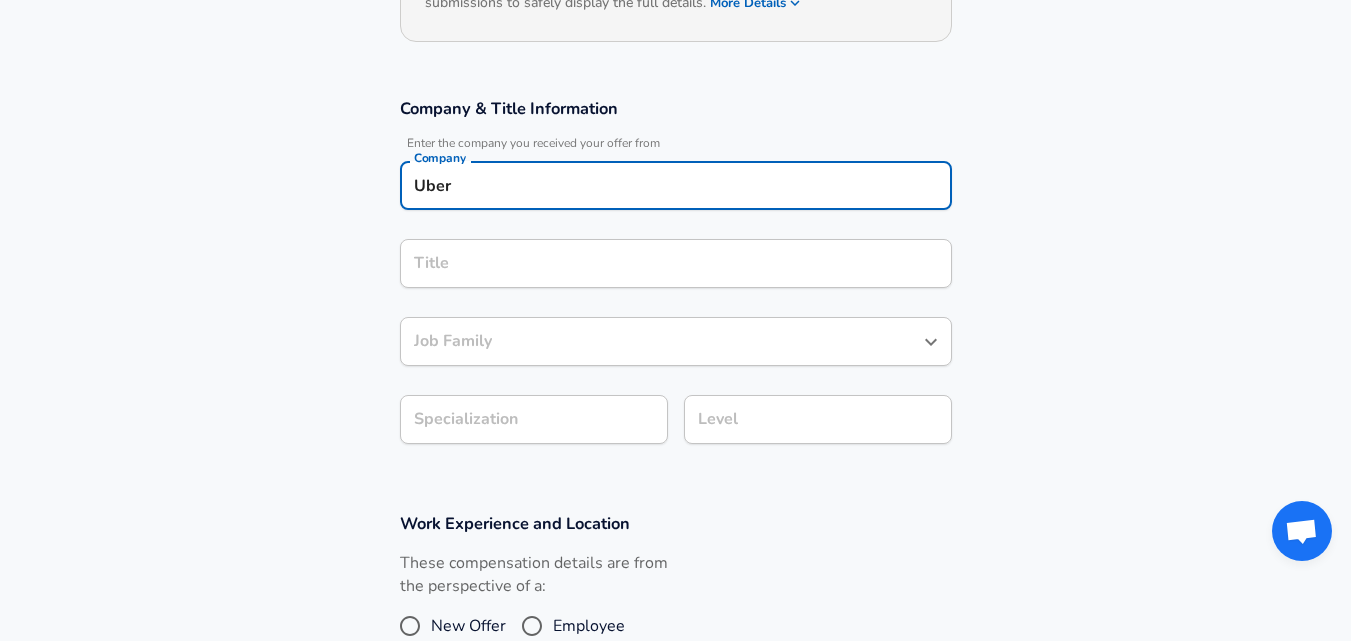 type on "Uber" 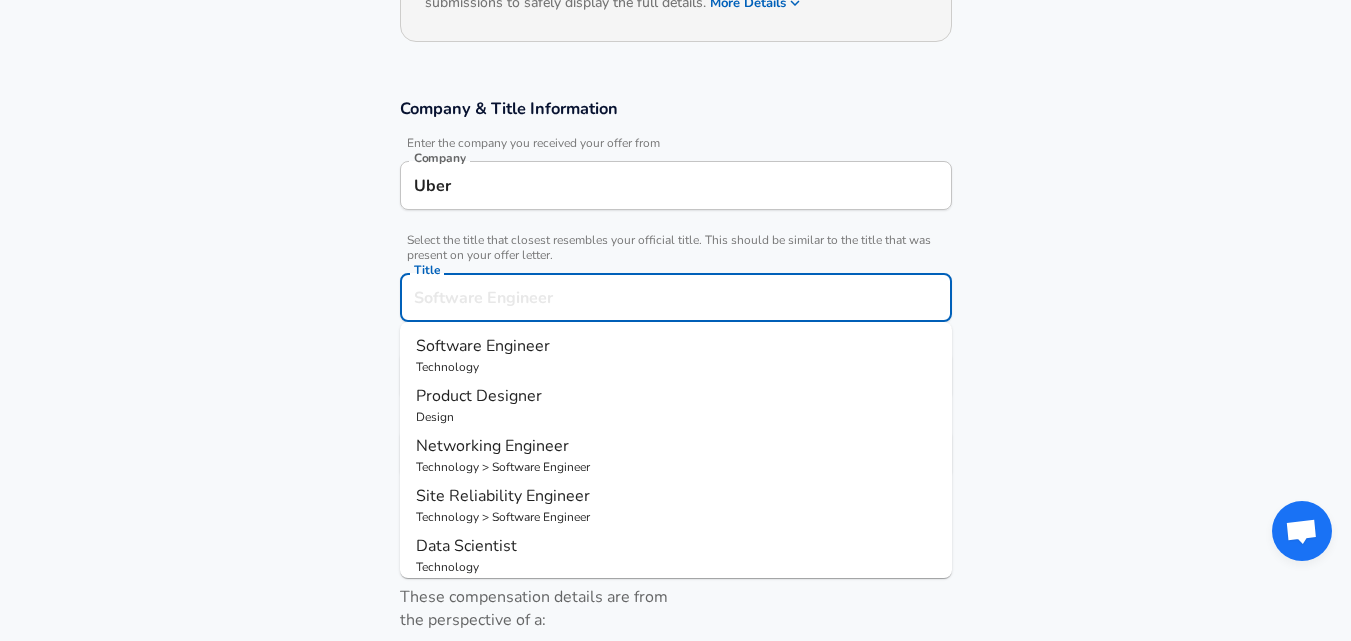 scroll, scrollTop: 322, scrollLeft: 0, axis: vertical 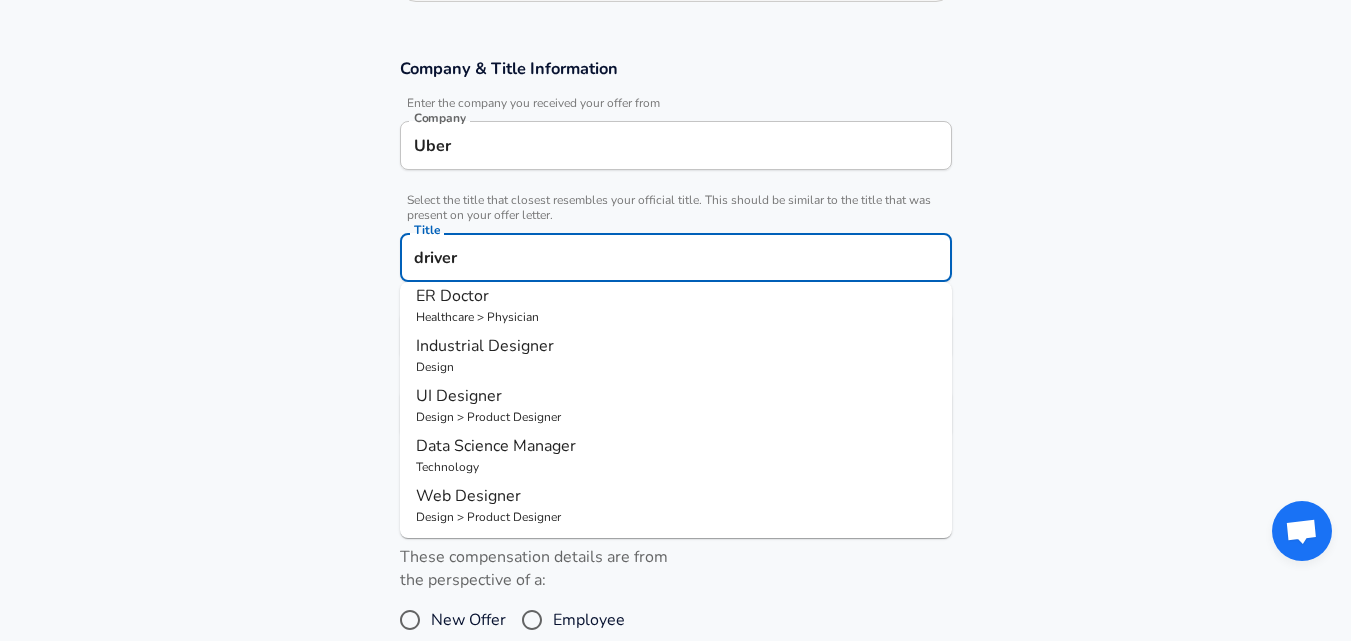 click on "driver" at bounding box center [676, 257] 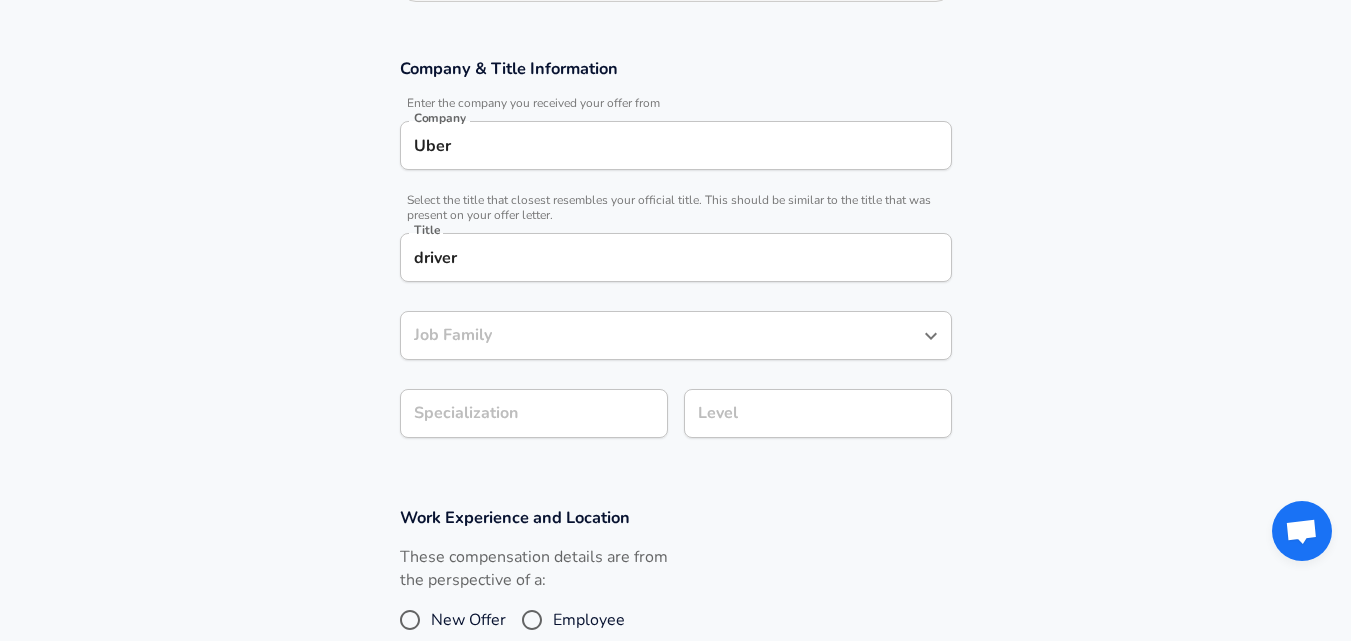 click on "Company & Title Information   Enter the company you received your offer from Company Uber Company   Select the title that closest resembles your official title. This should be similar to the title that was present on your offer letter. Title driver Title Job Family Job Family Specialization Specialization Level Level" at bounding box center (675, 258) 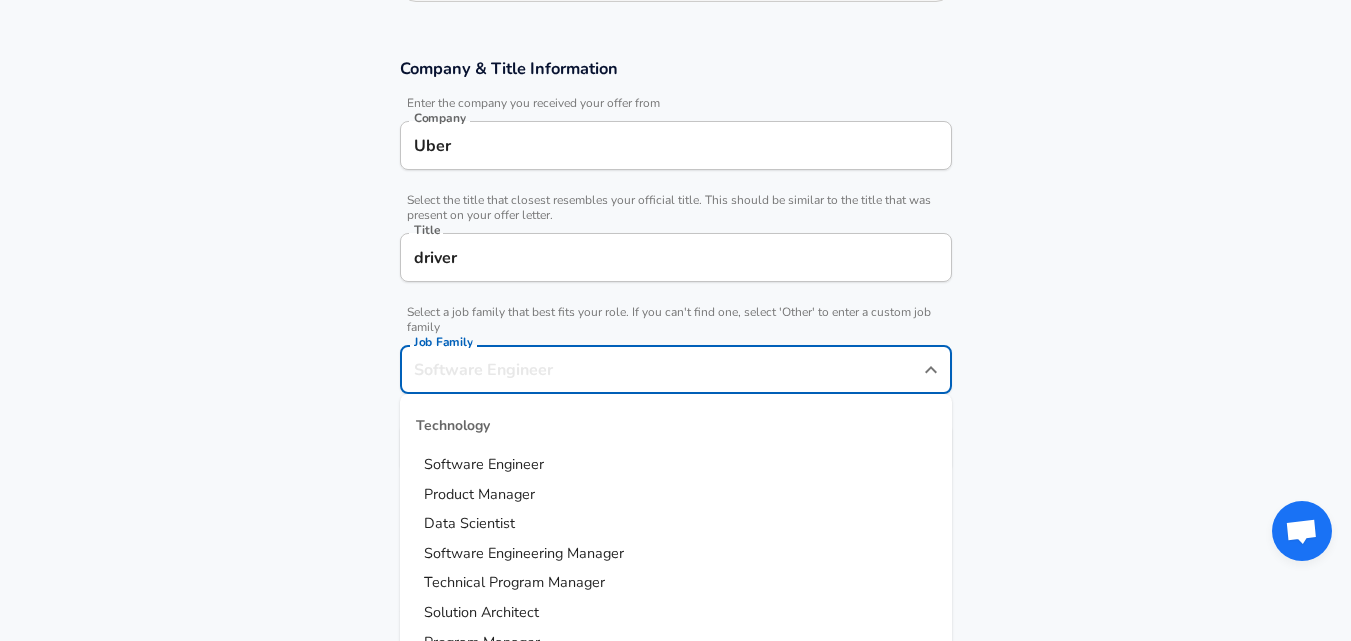 scroll, scrollTop: 362, scrollLeft: 0, axis: vertical 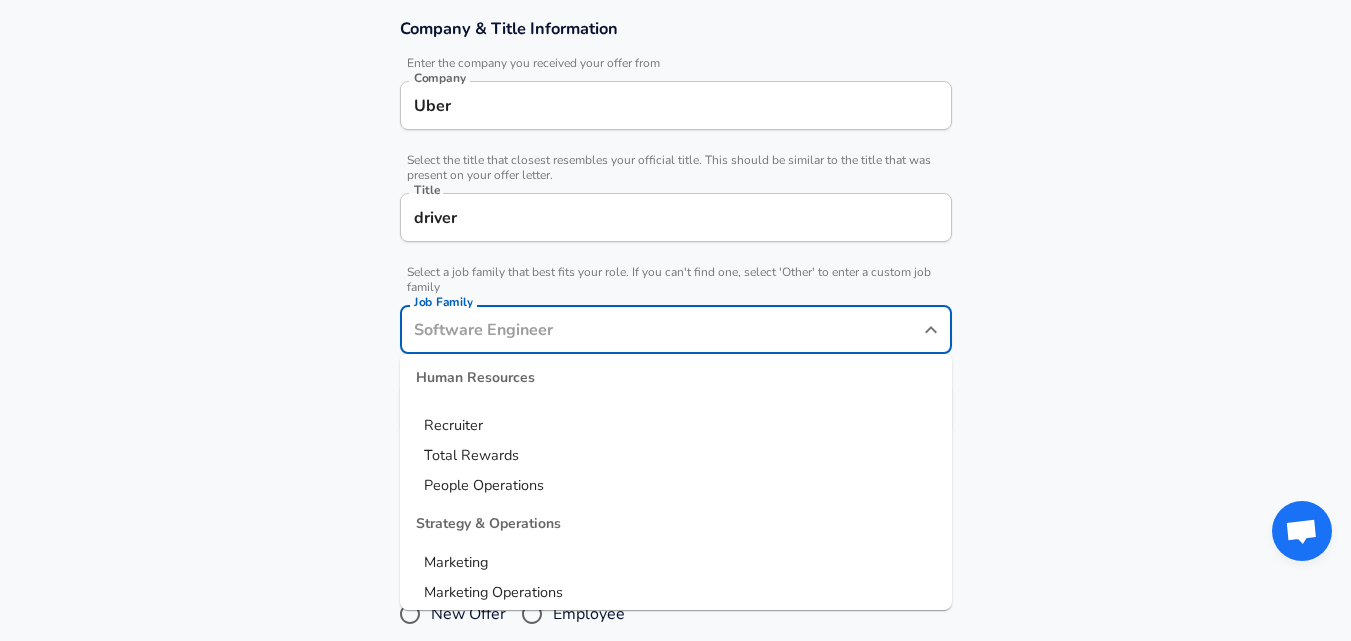 click on "Marketing" at bounding box center [456, 562] 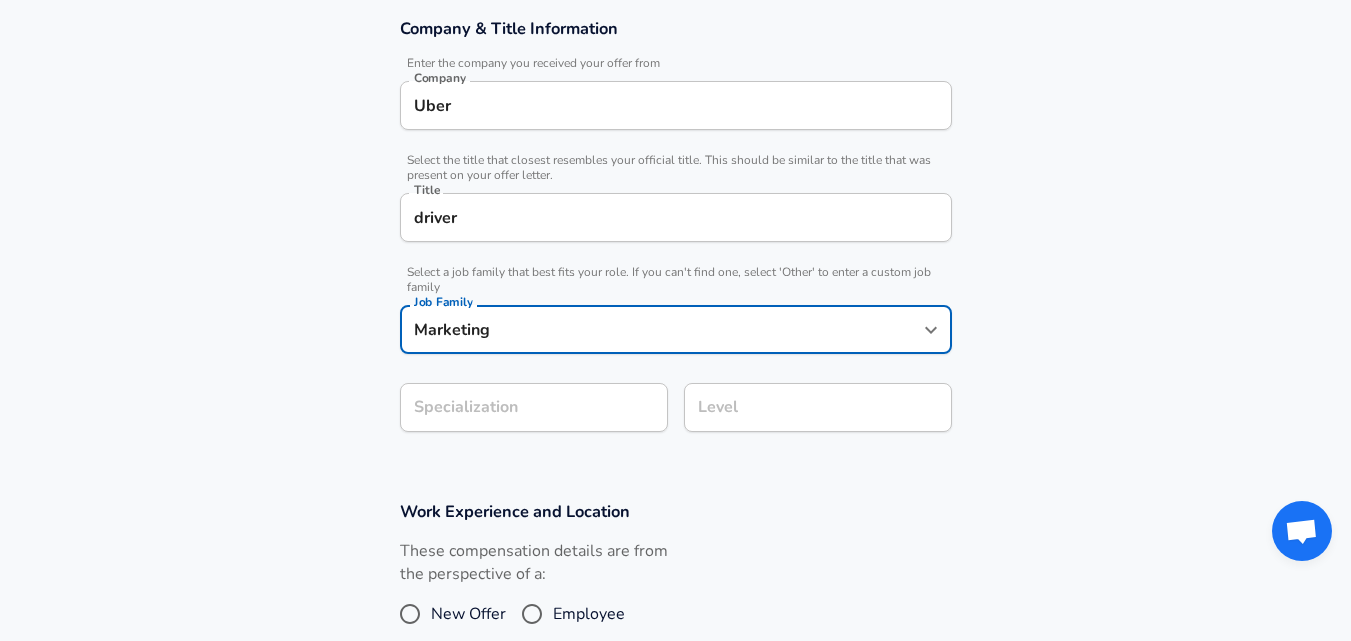 click on "Company & Title Information   Enter the company you received your offer from Company Uber Company   Select the title that closest resembles your official title. This should be similar to the title that was present on your offer letter. Title driver Title   Select a job family that best fits your role. If you can't find one, select 'Other' to enter a custom job family Job Family Marketing Job Family Specialization Specialization Level Level" at bounding box center (675, 235) 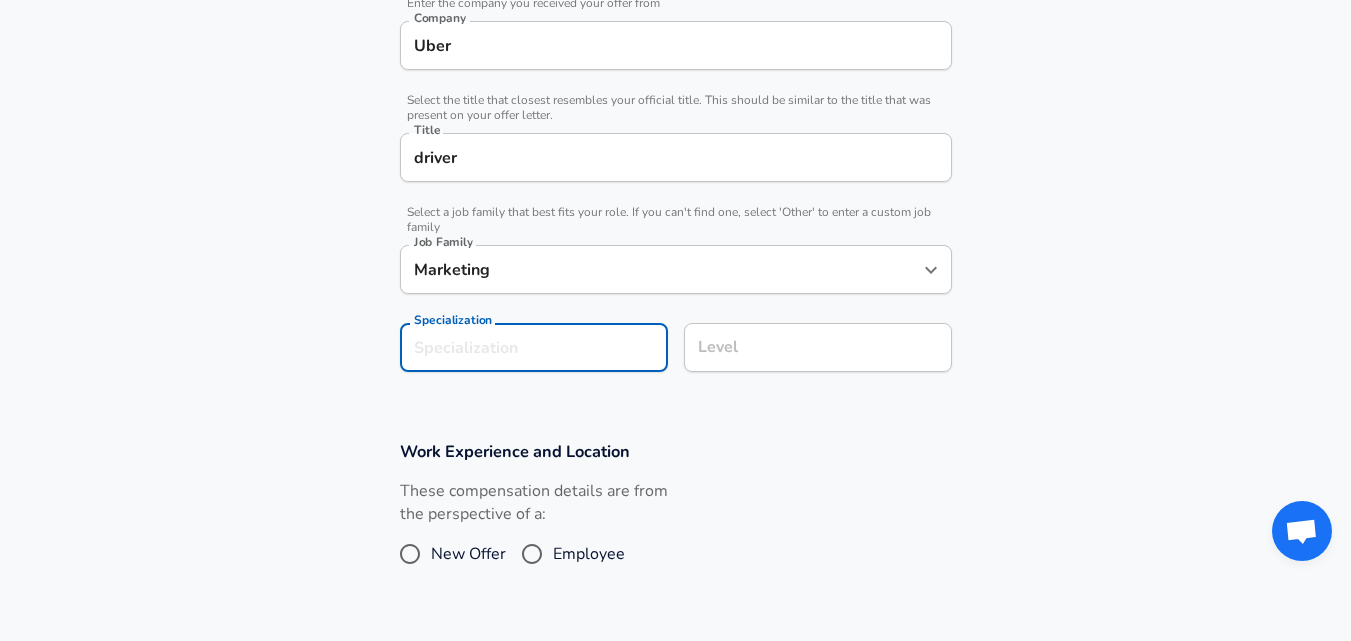 click on "New Offer" at bounding box center [468, 554] 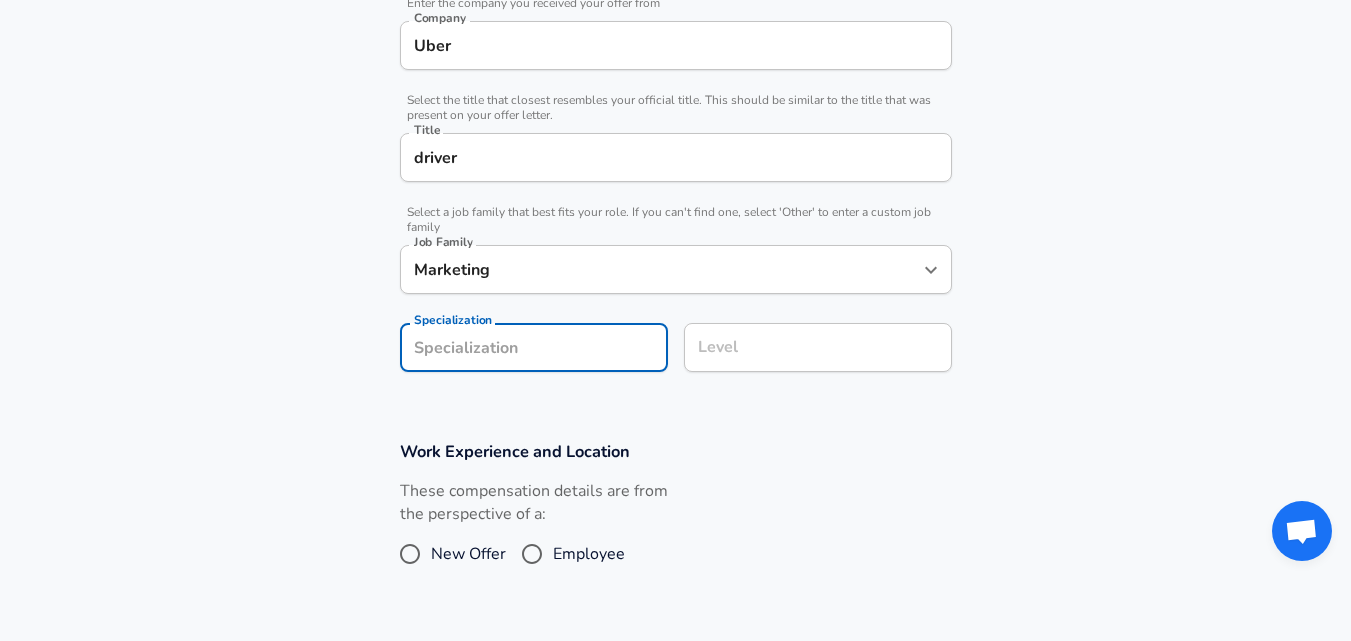 click on "New Offer" at bounding box center [410, 554] 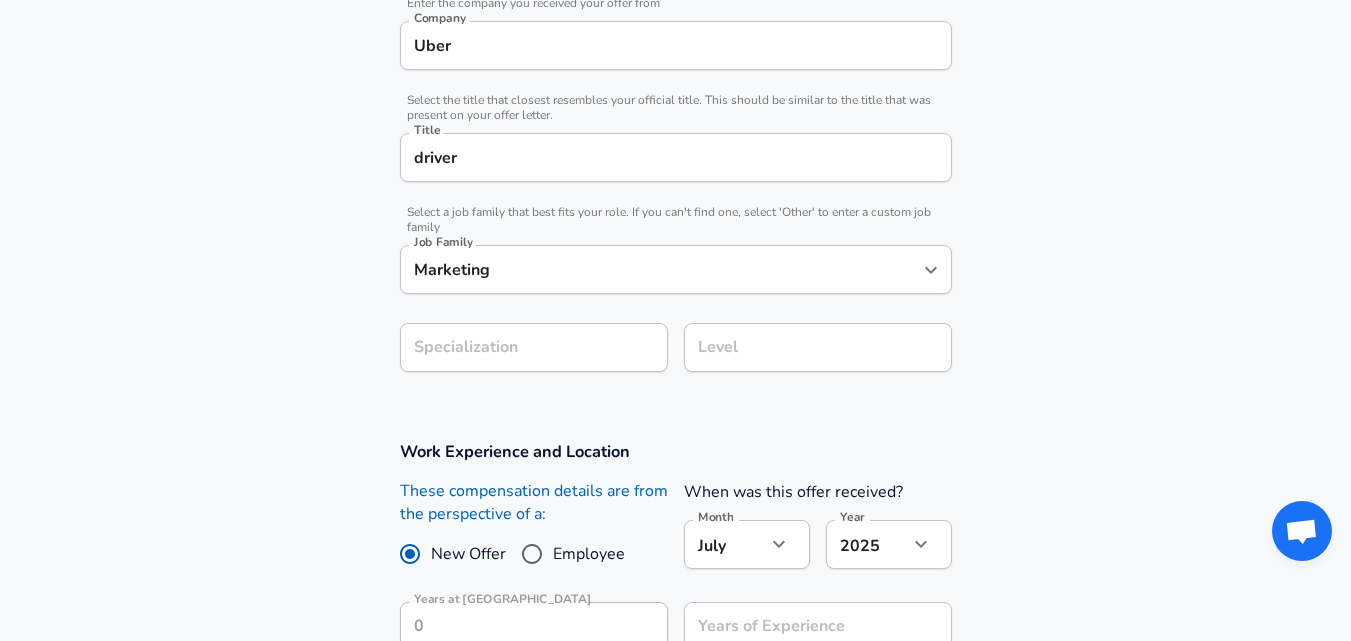click on "Employee" at bounding box center (532, 554) 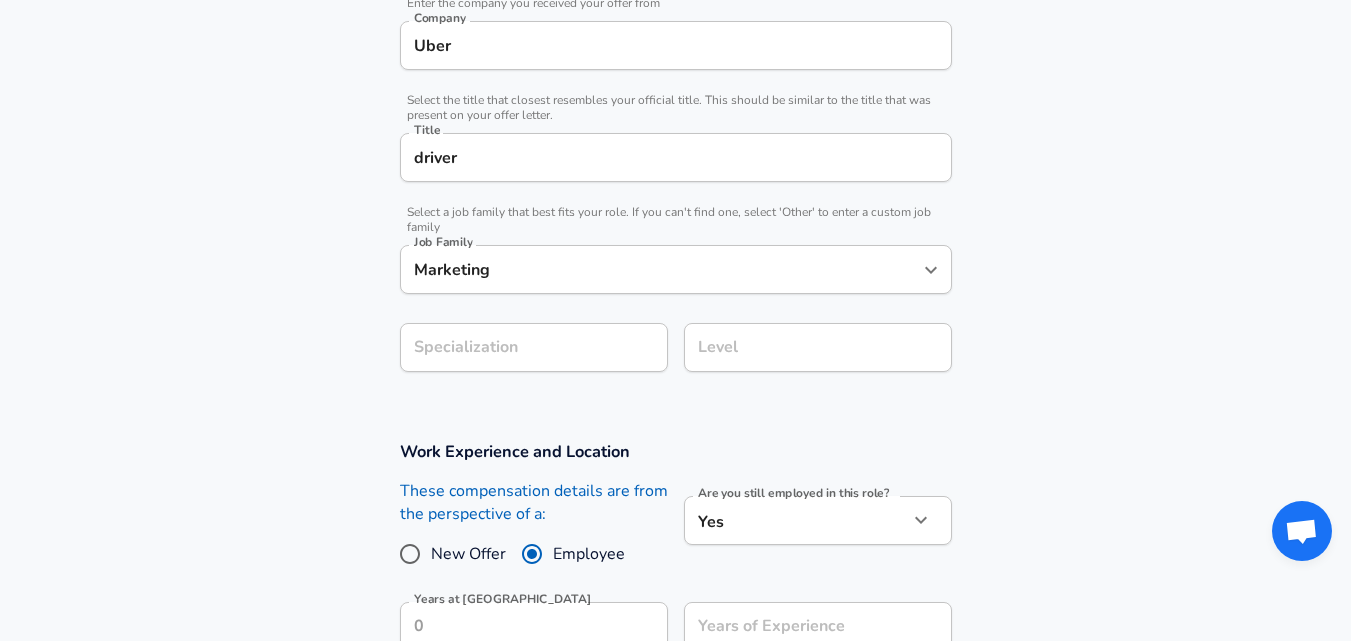 scroll, scrollTop: 896, scrollLeft: 0, axis: vertical 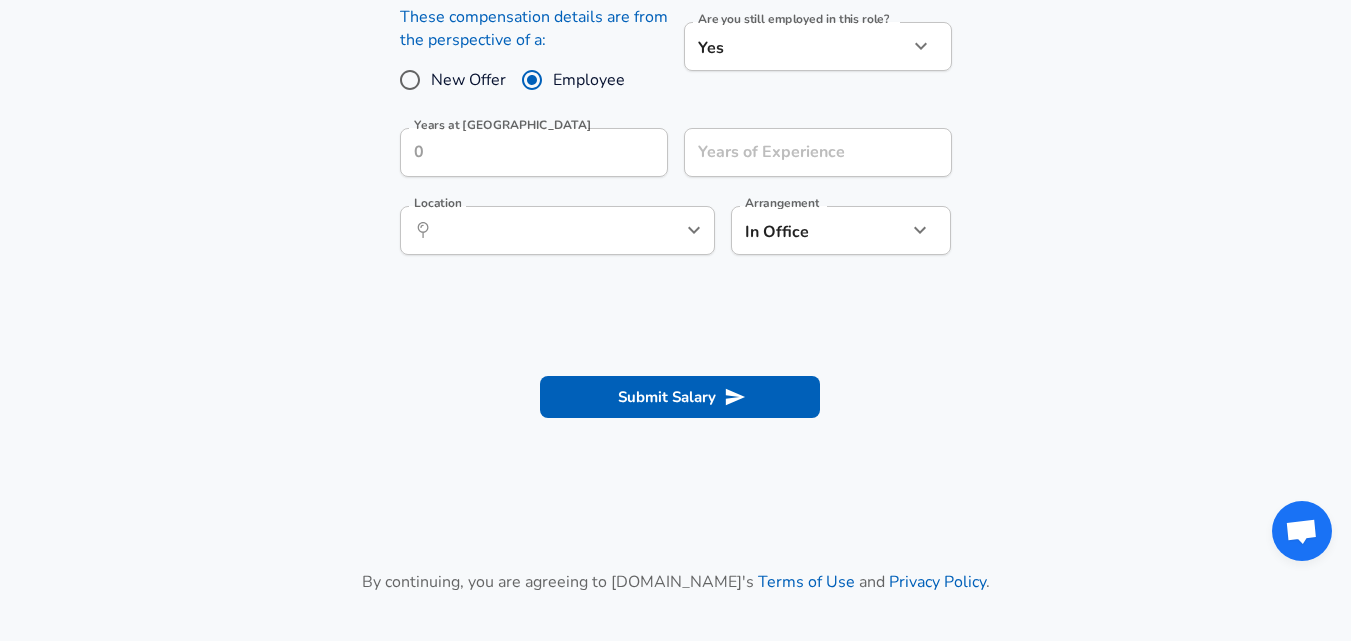 click on "New Offer" at bounding box center [468, 80] 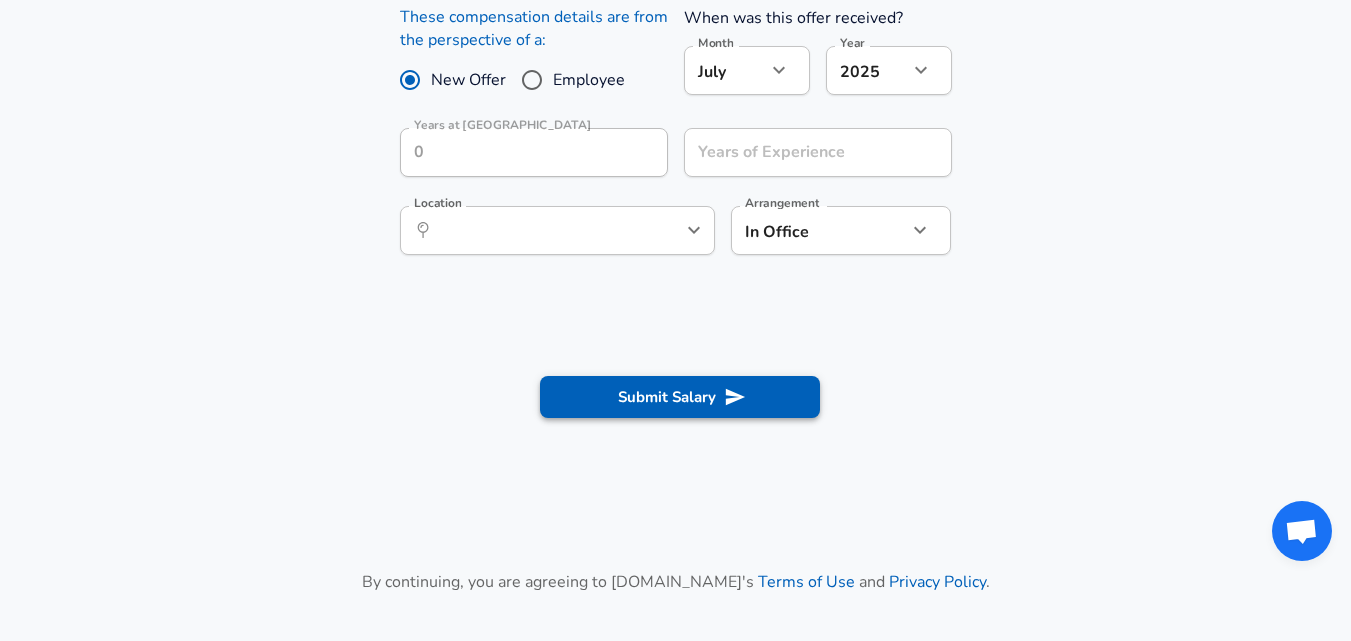 click on "Submit Salary" at bounding box center [680, 397] 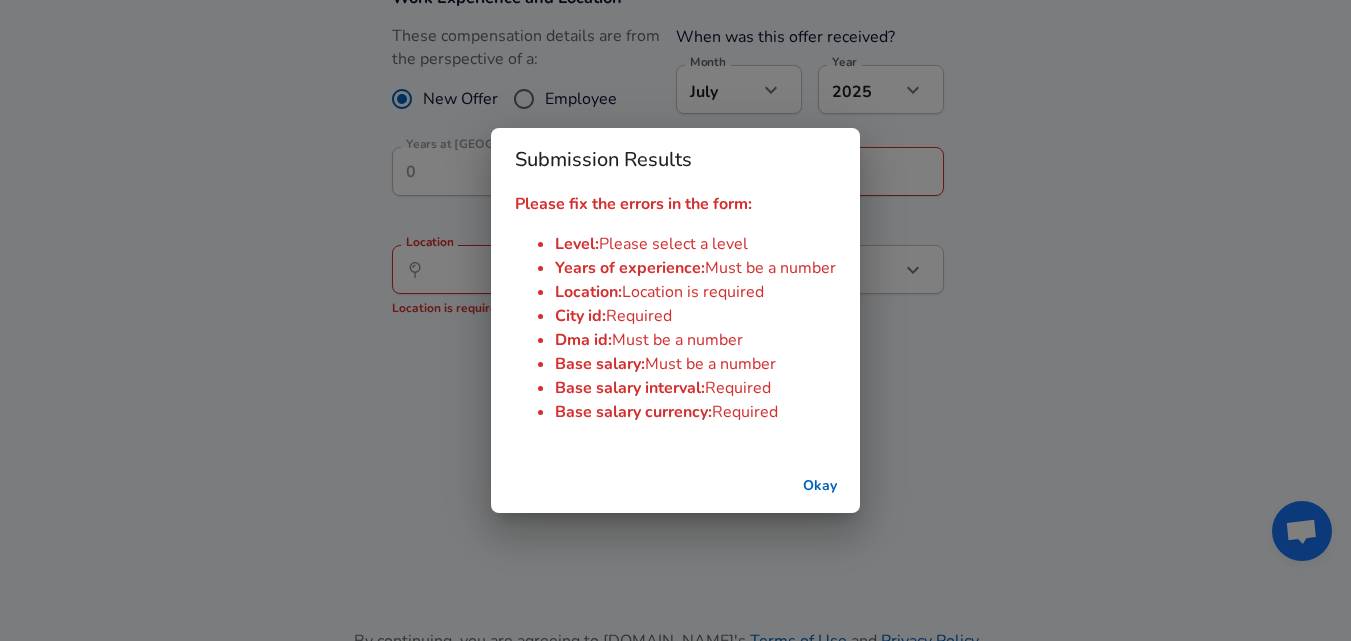 scroll, scrollTop: 915, scrollLeft: 0, axis: vertical 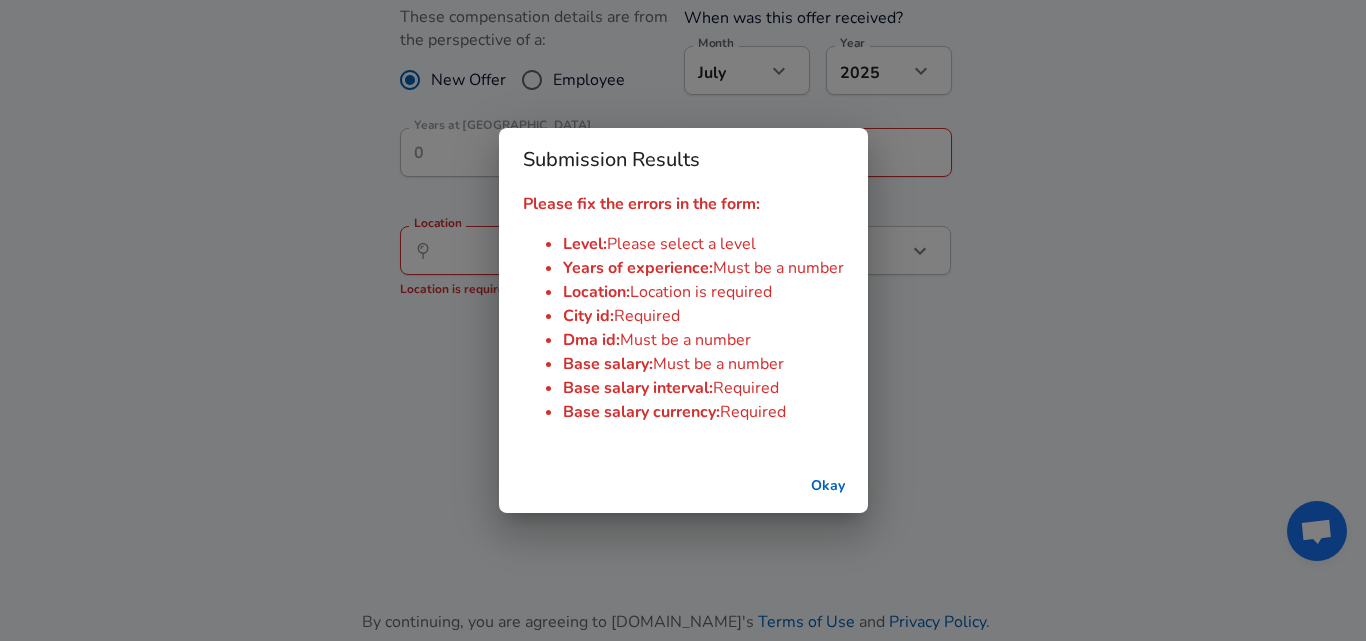 click on "Okay" at bounding box center (828, 486) 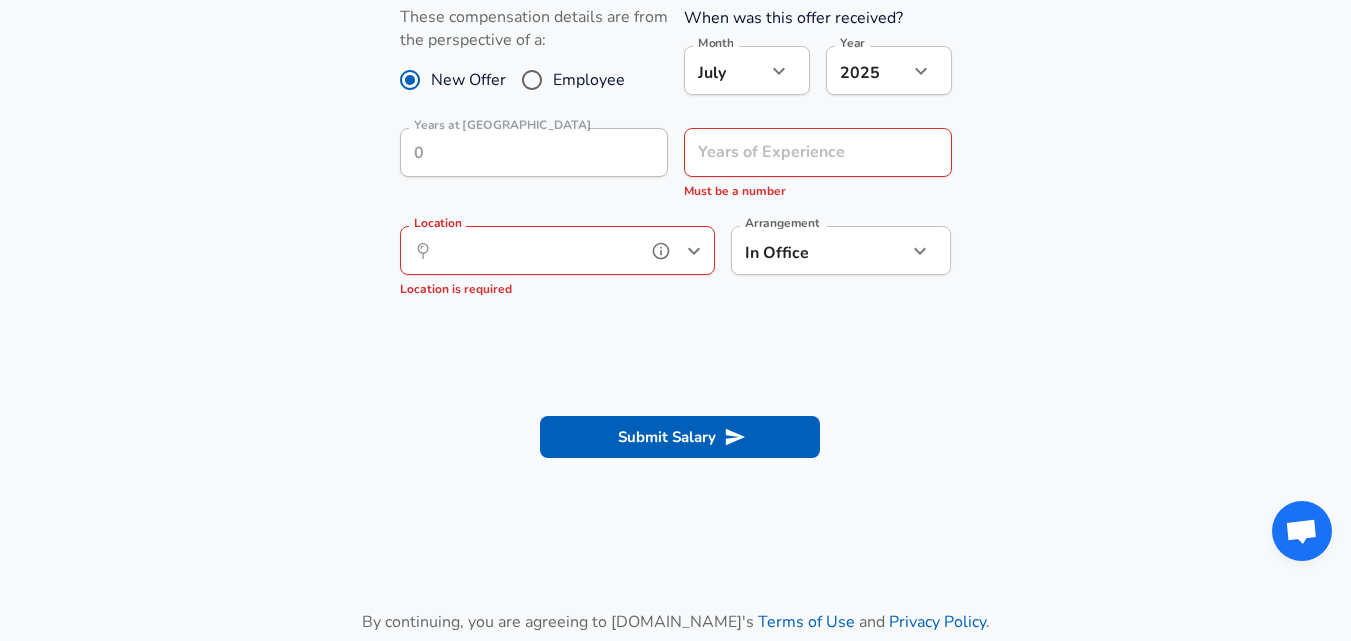 click on "Location" at bounding box center (535, 250) 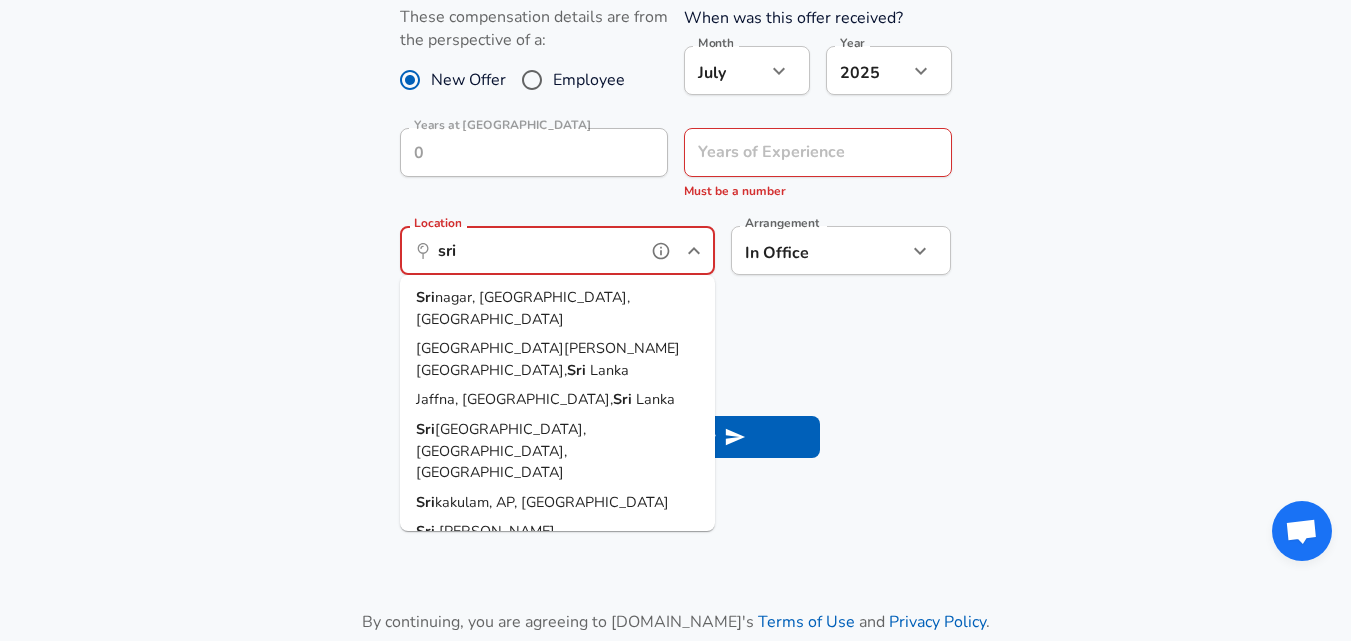 click on "[GEOGRAPHIC_DATA][PERSON_NAME][GEOGRAPHIC_DATA]," at bounding box center [548, 359] 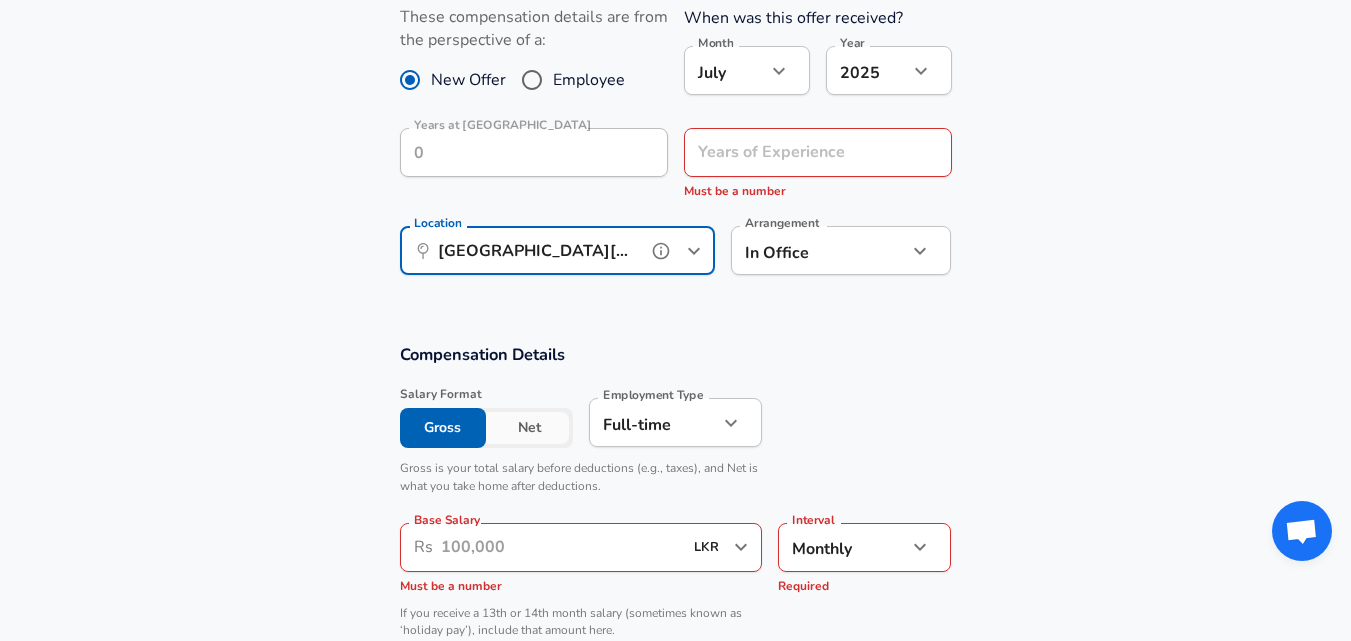 type on "[GEOGRAPHIC_DATA][PERSON_NAME][GEOGRAPHIC_DATA], [GEOGRAPHIC_DATA]" 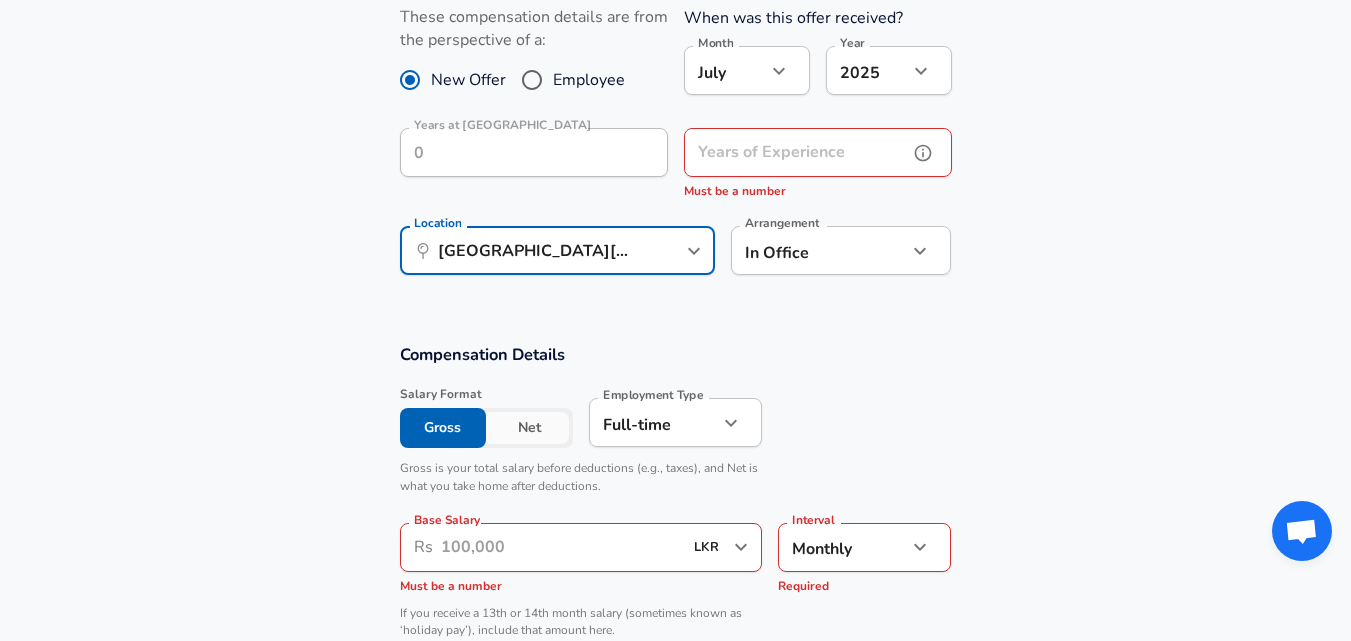 click on "Years of Experience" at bounding box center [796, 152] 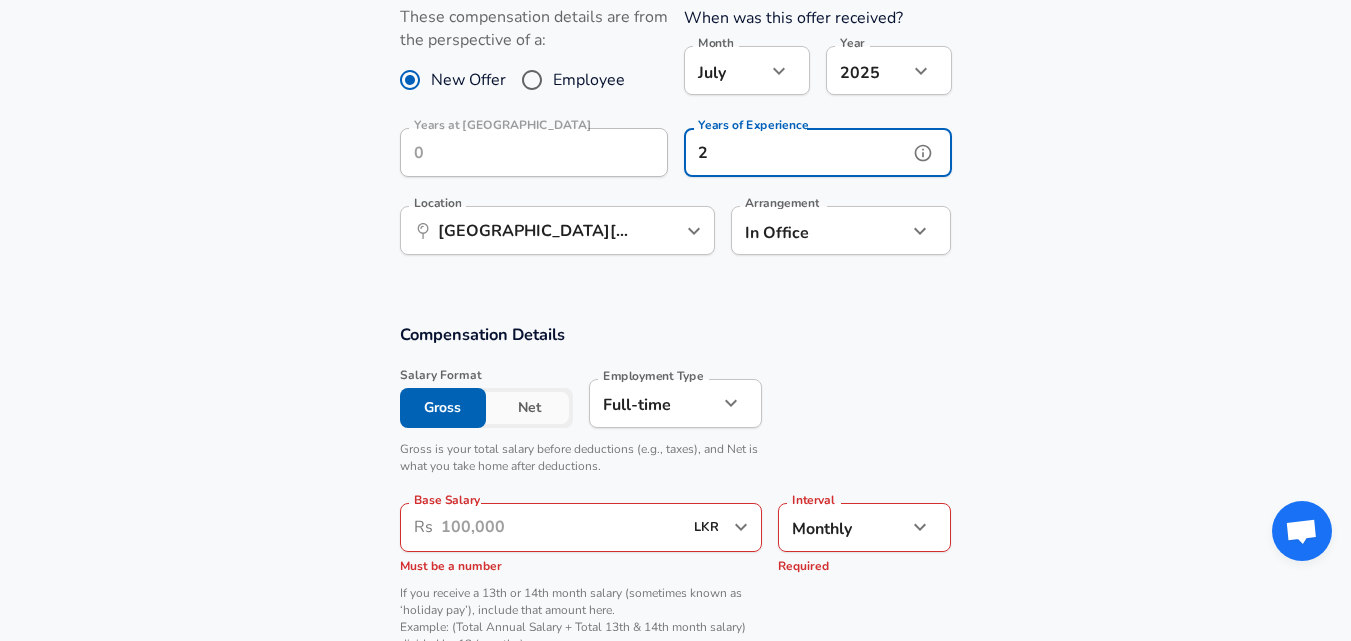 type on "2" 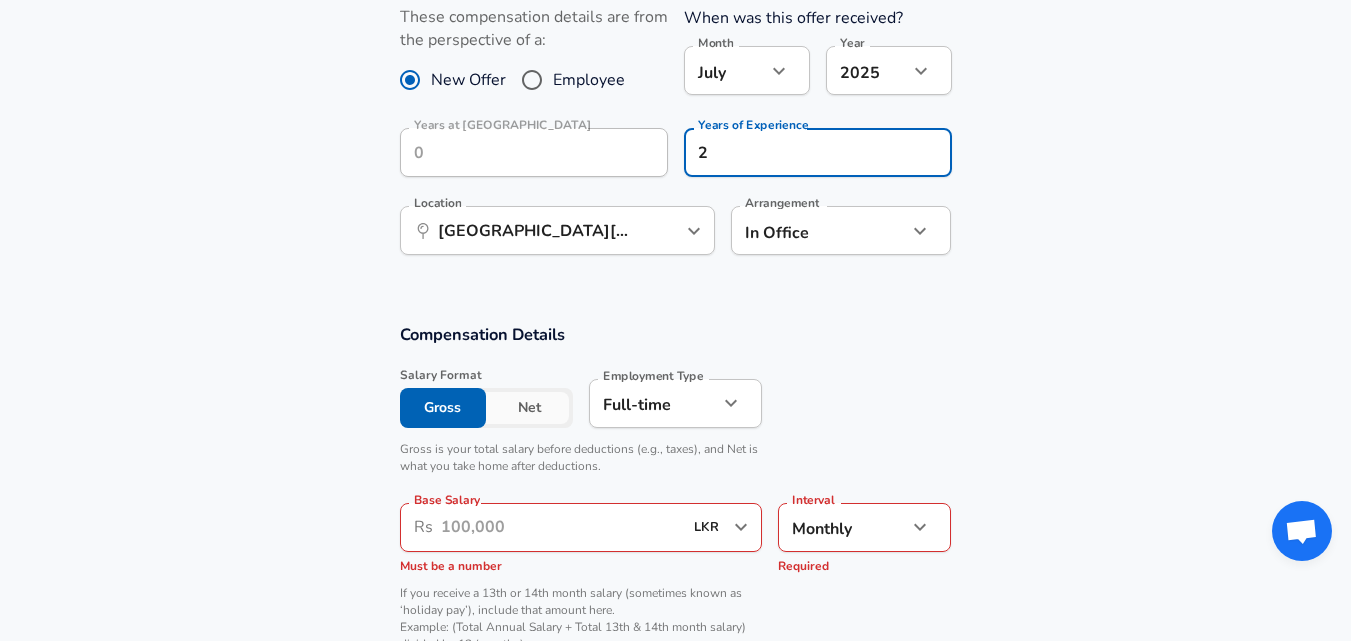 click on "Base Salary" at bounding box center [562, 527] 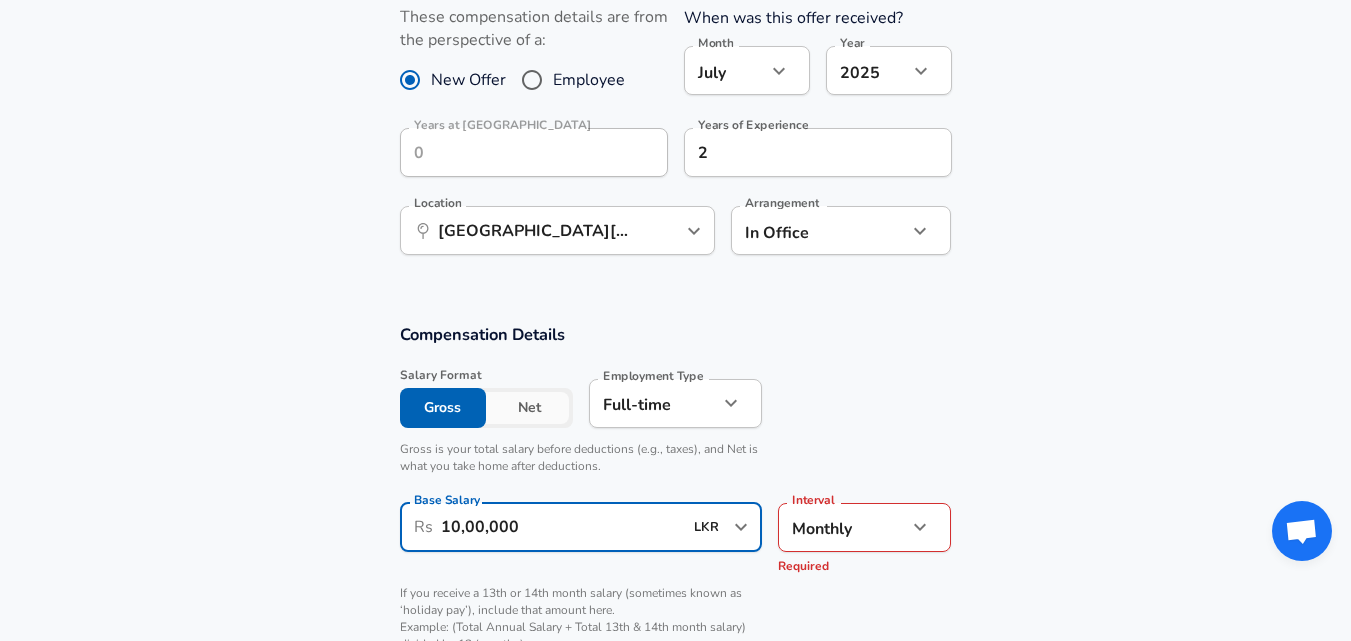 click on "Restart Add Your Salary Upload your offer letter   to verify your submission Enhance Privacy and Anonymity No Automatically hides specific fields until there are enough submissions to safely display the full details.   More Details Based on your submission and the data points that we have already collected, we will automatically hide and anonymize specific fields if there aren't enough data points to remain sufficiently anonymous. Company & Title Information   Enter the company you received your offer from Company Uber Company   Select the title that closest resembles your official title. This should be similar to the title that was present on your offer letter. Title driver Title   Select a job family that best fits your role. If you can't find one, select 'Other' to enter a custom job family Job Family Marketing Job Family Specialization Specialization Level Level Please select a level Work Experience and Location These compensation details are from the perspective of a: New Offer Employee Month [DATE] Year" at bounding box center (675, -595) 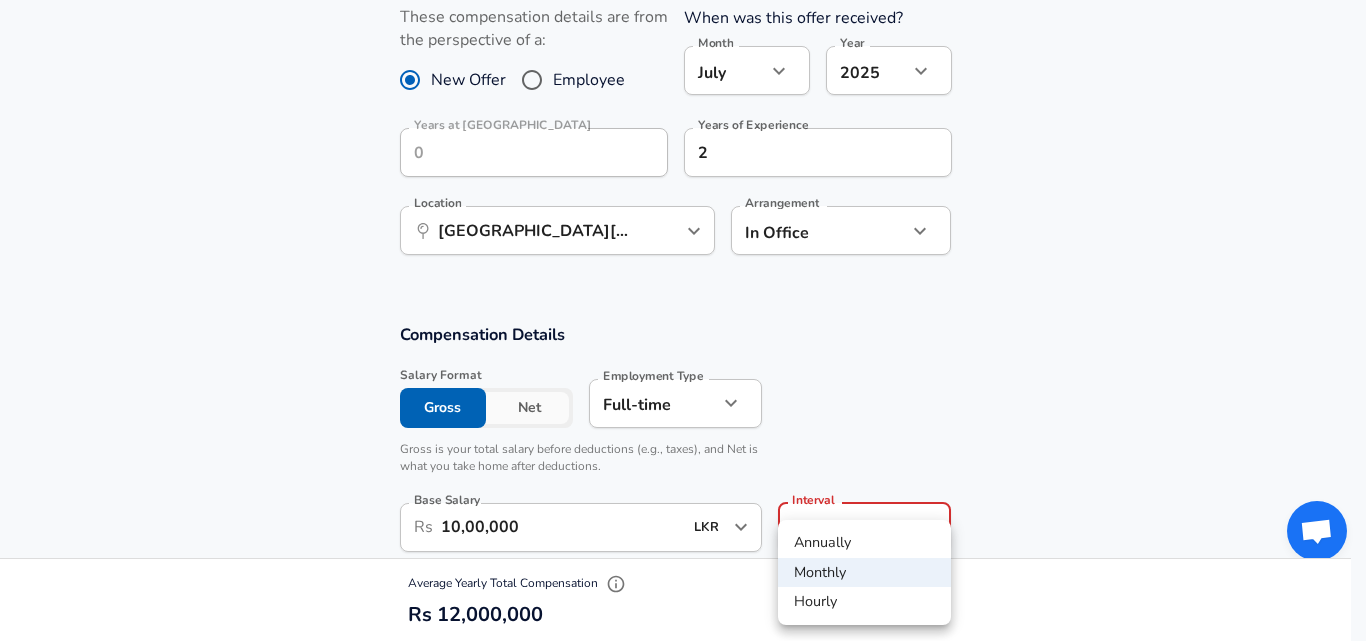 click on "Monthly" at bounding box center [864, 573] 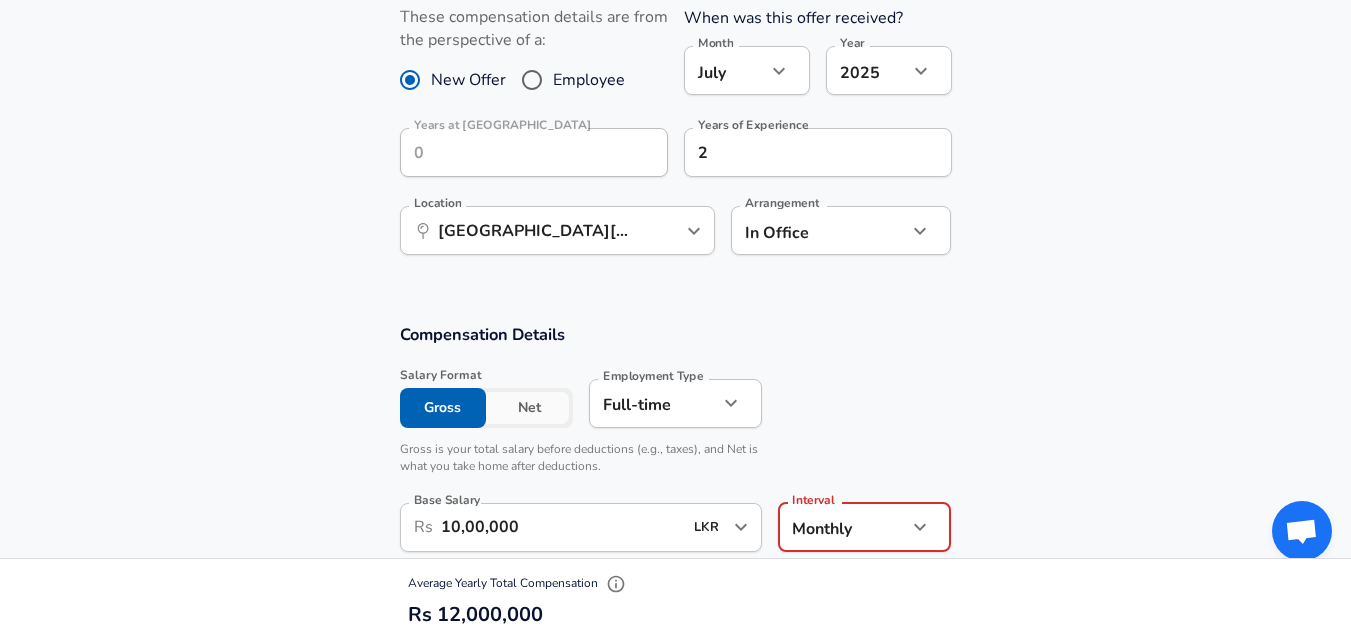 click on "10,00,000" at bounding box center (562, 527) 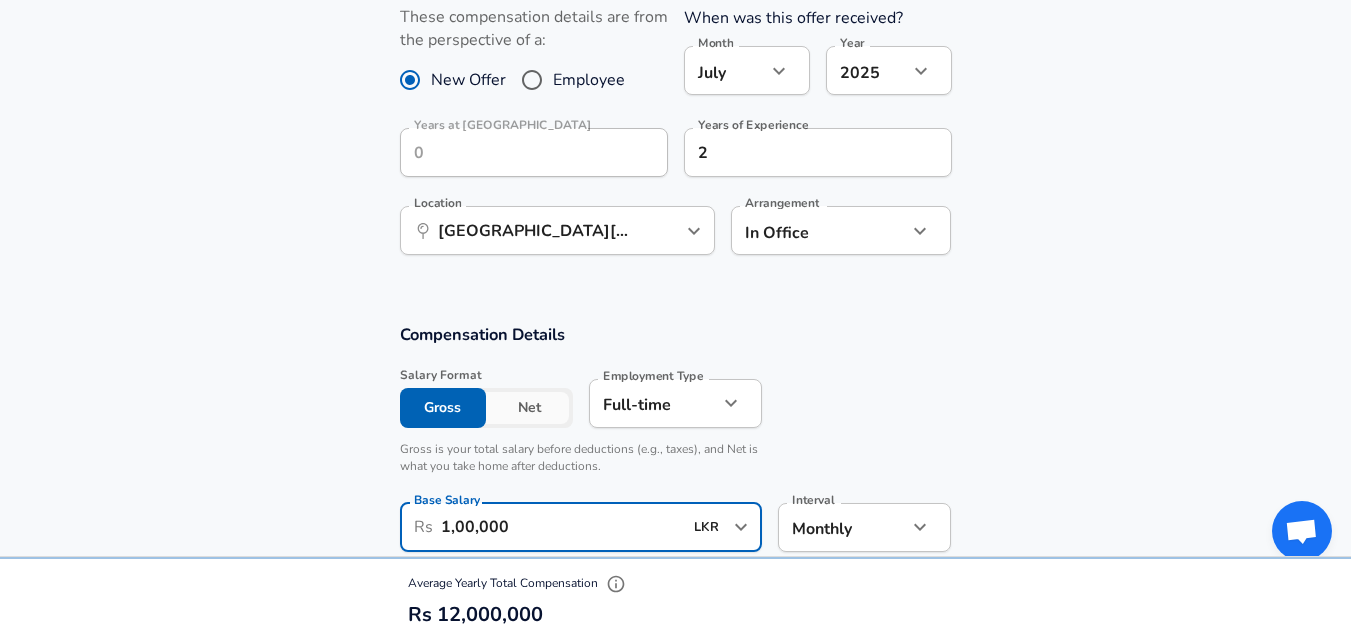 type on "1,00,000" 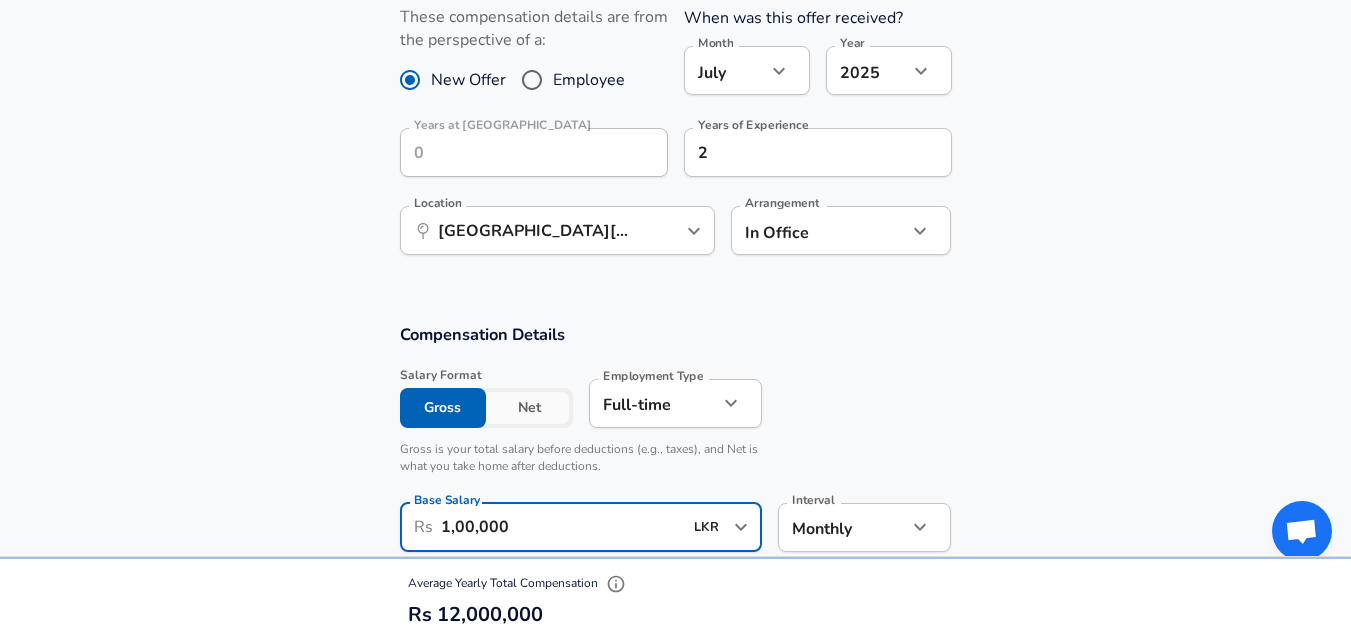 click on "Compensation Details Salary Format Gross   Net Employment Type [DEMOGRAPHIC_DATA] full_time Employment Type Gross is your total salary before deductions (e.g., taxes), and Net is what you take home after deductions. Base Salary ​ Rs 1,00,000 LKR ​ Required Base Salary Interval Monthly monthly Interval If you receive a 13th or 14th month salary (sometimes known as ‘holiday pay’), include that amount here.  Example: (Total Annual Salary + Total 13th & 14th month salary) divided by 12 (months)" at bounding box center [675, 484] 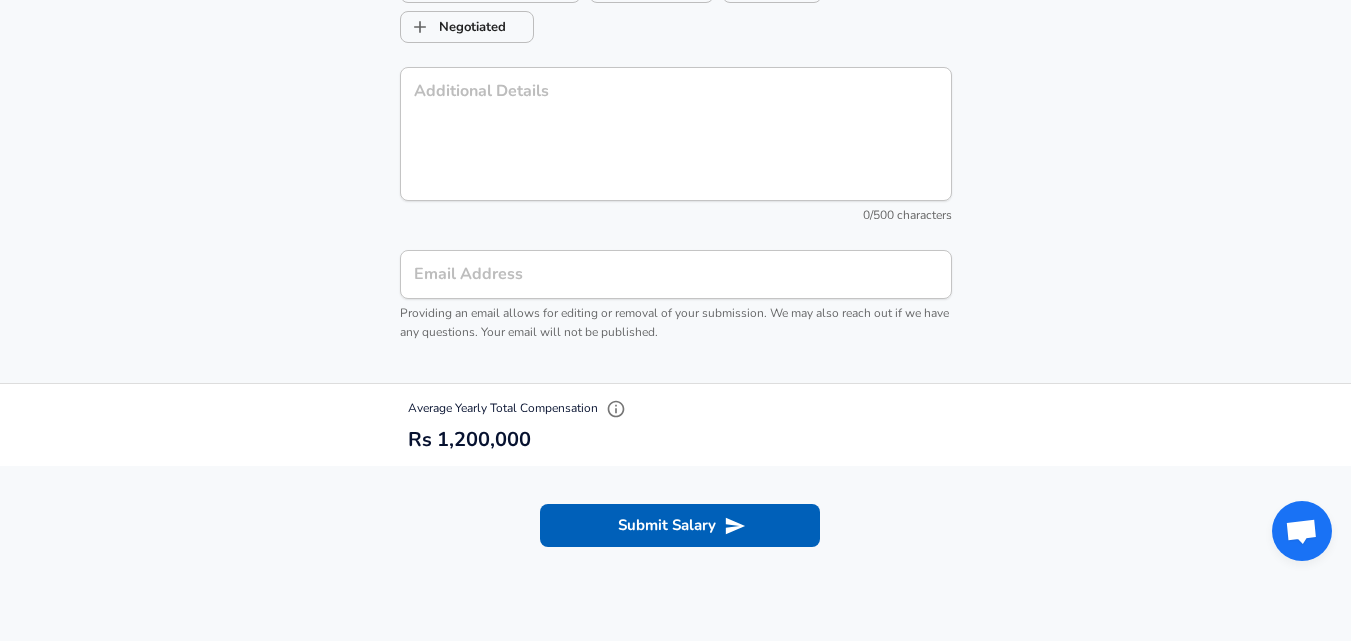 scroll, scrollTop: 2027, scrollLeft: 0, axis: vertical 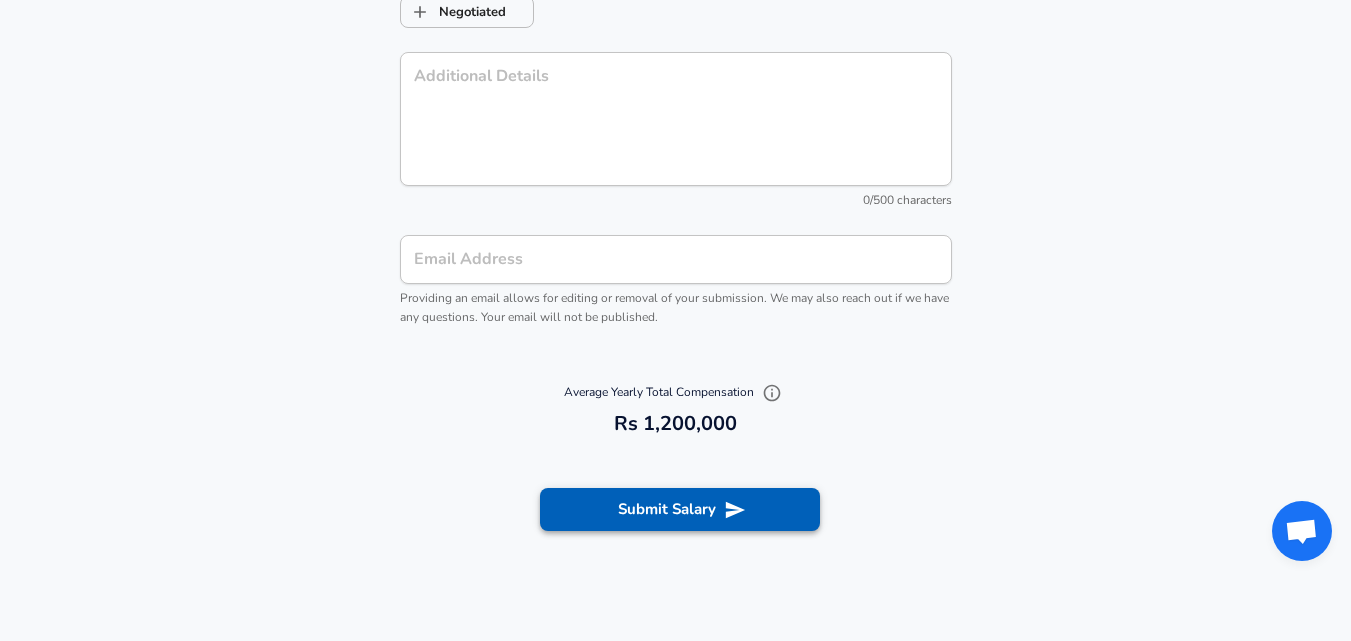 click on "Submit Salary" at bounding box center (680, 509) 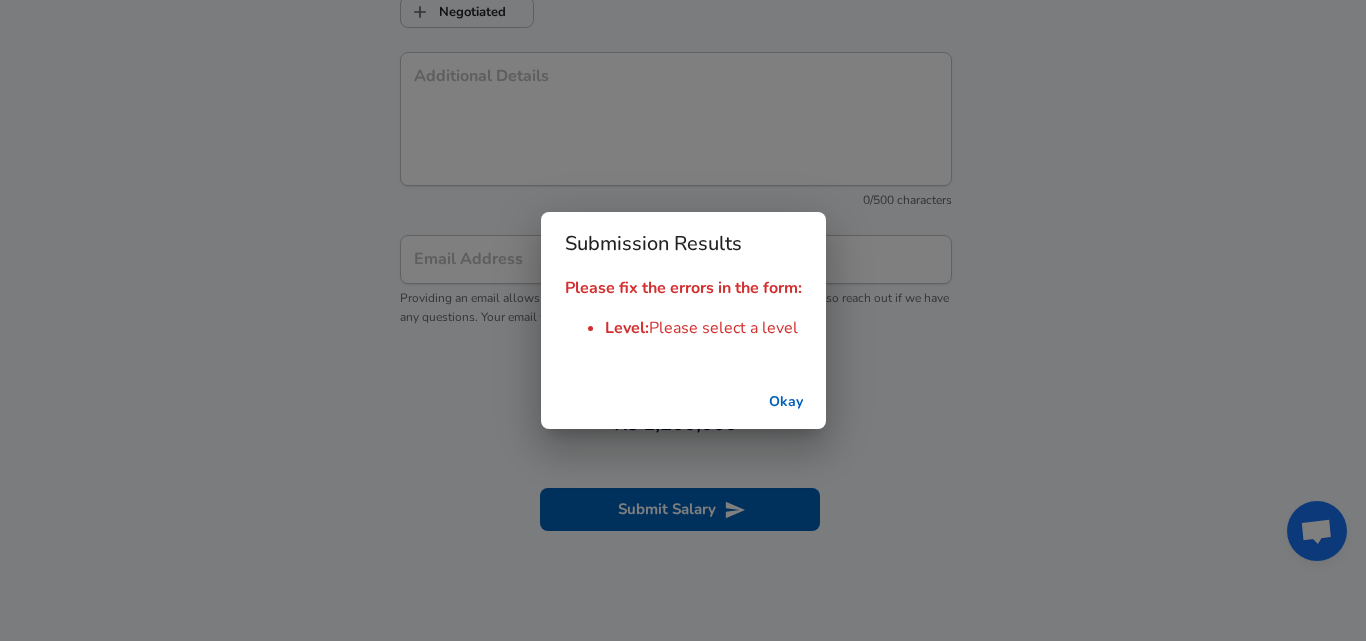 click on "Okay" at bounding box center [786, 402] 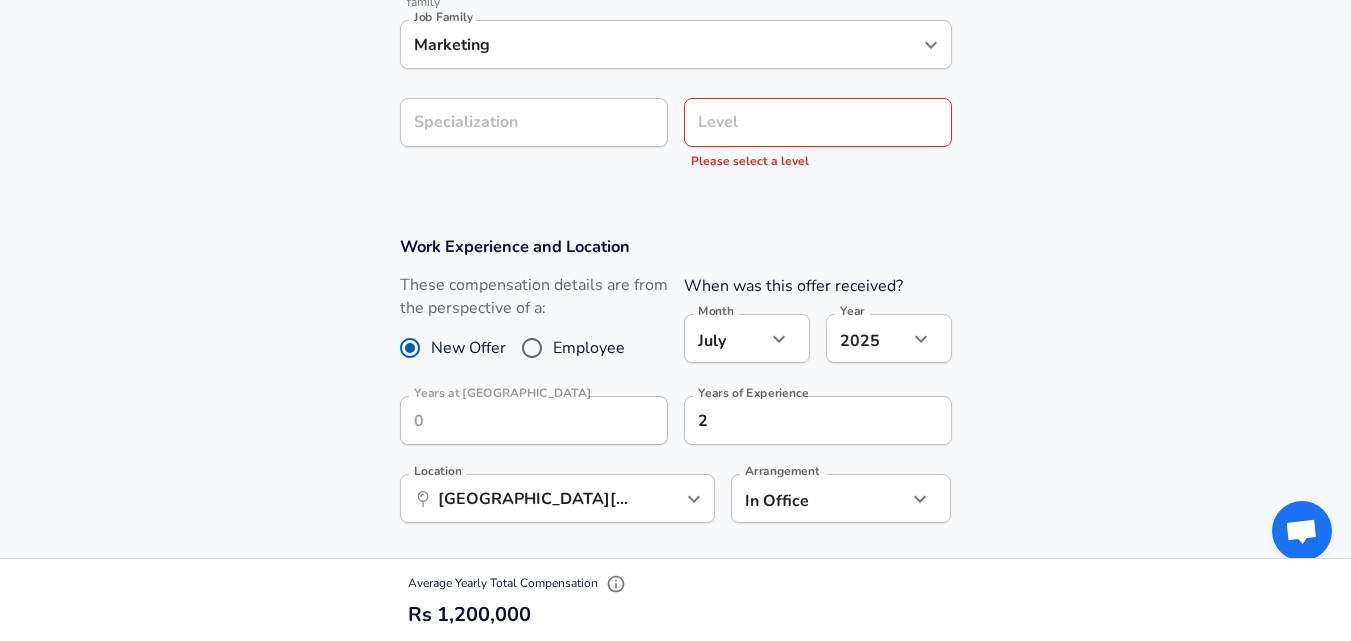scroll, scrollTop: 444, scrollLeft: 0, axis: vertical 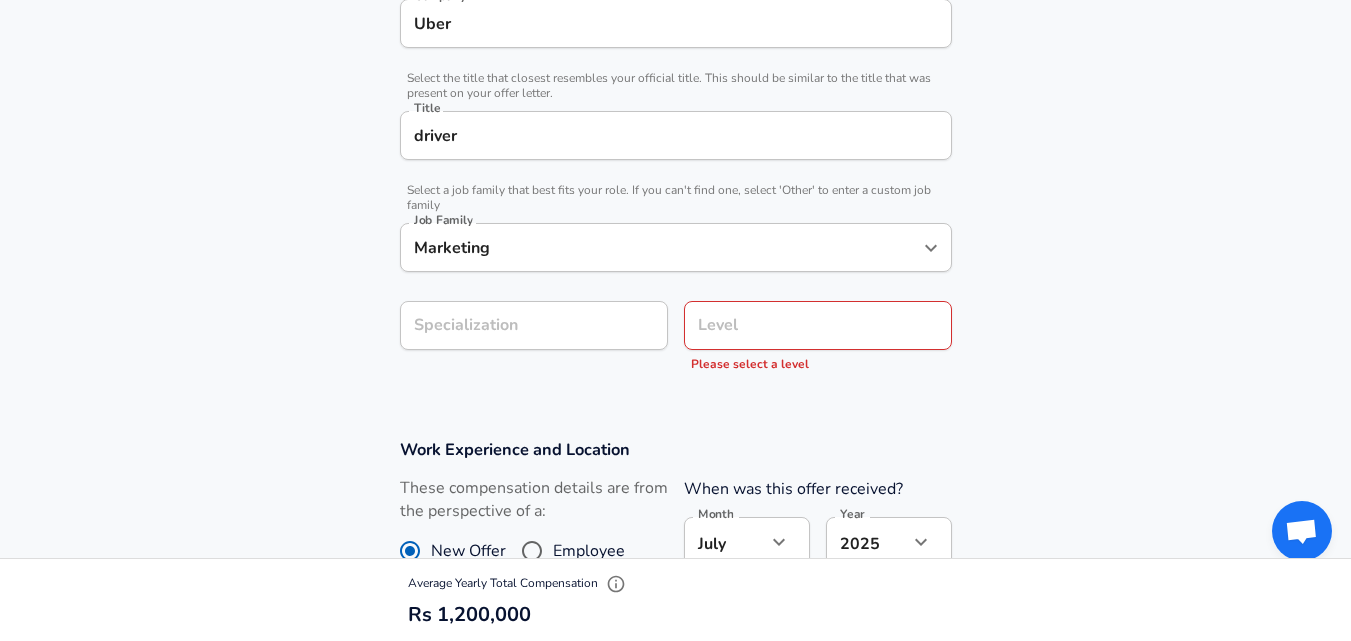 click on "Level" at bounding box center [818, 325] 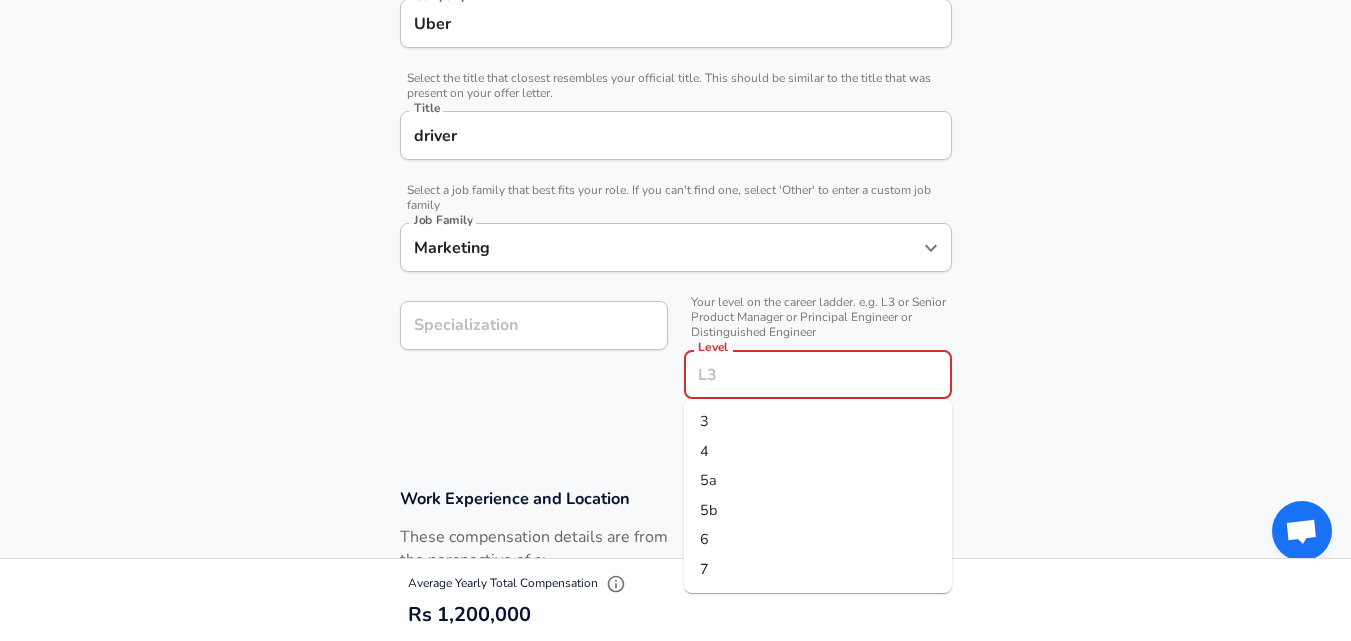 scroll, scrollTop: 484, scrollLeft: 0, axis: vertical 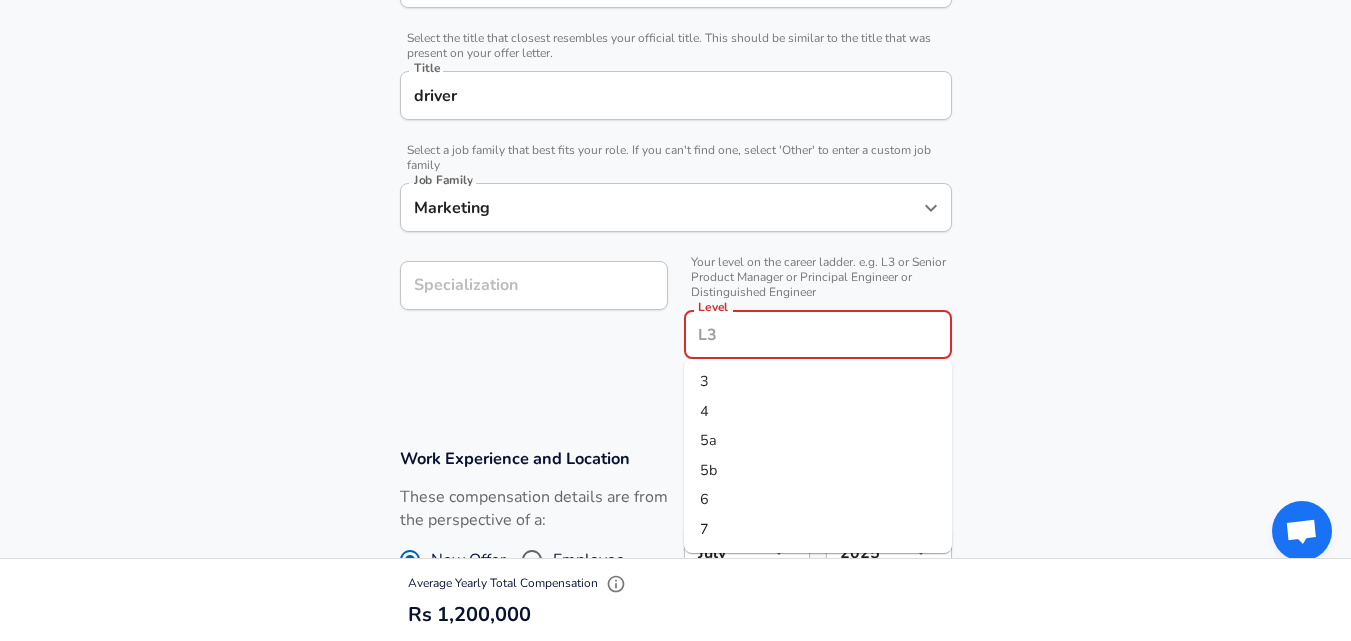 click on "3" at bounding box center [818, 382] 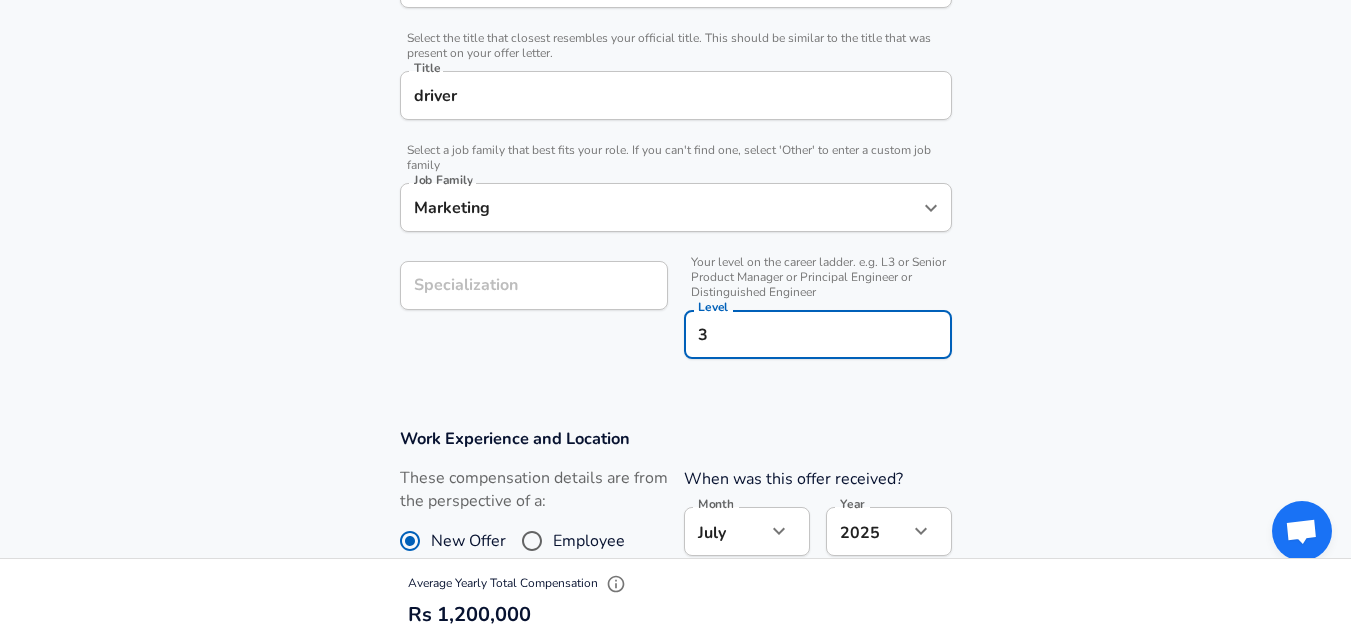 type on "3" 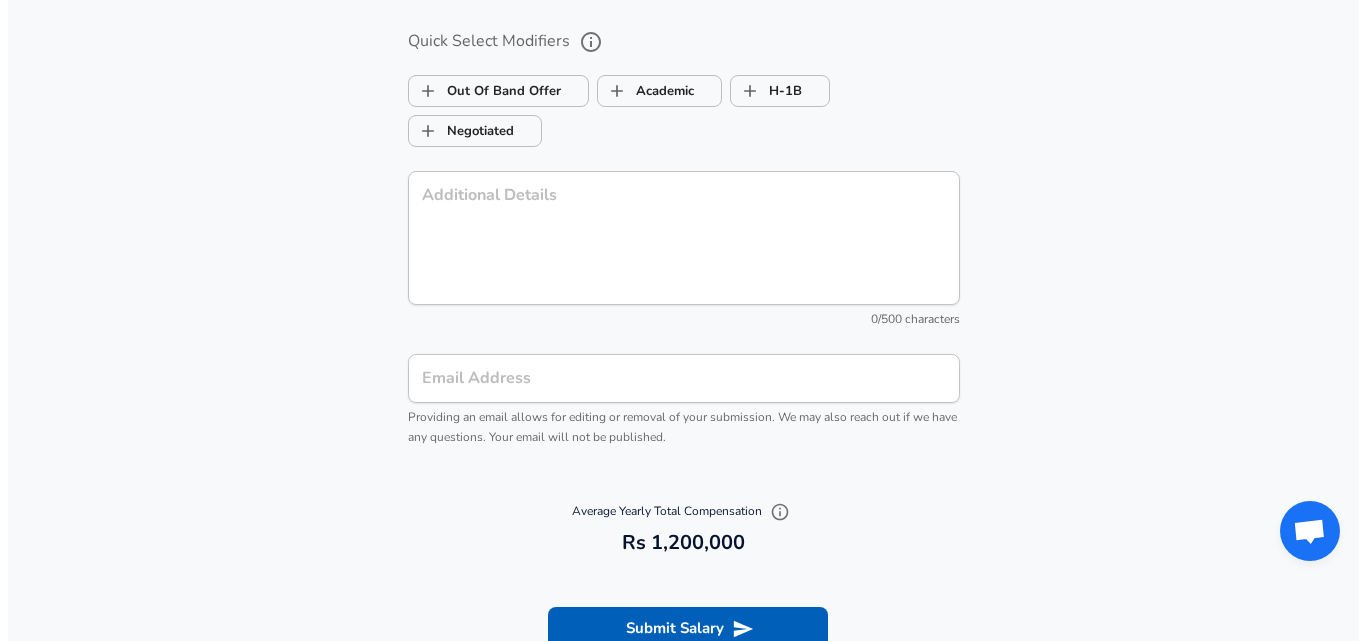 scroll, scrollTop: 1957, scrollLeft: 0, axis: vertical 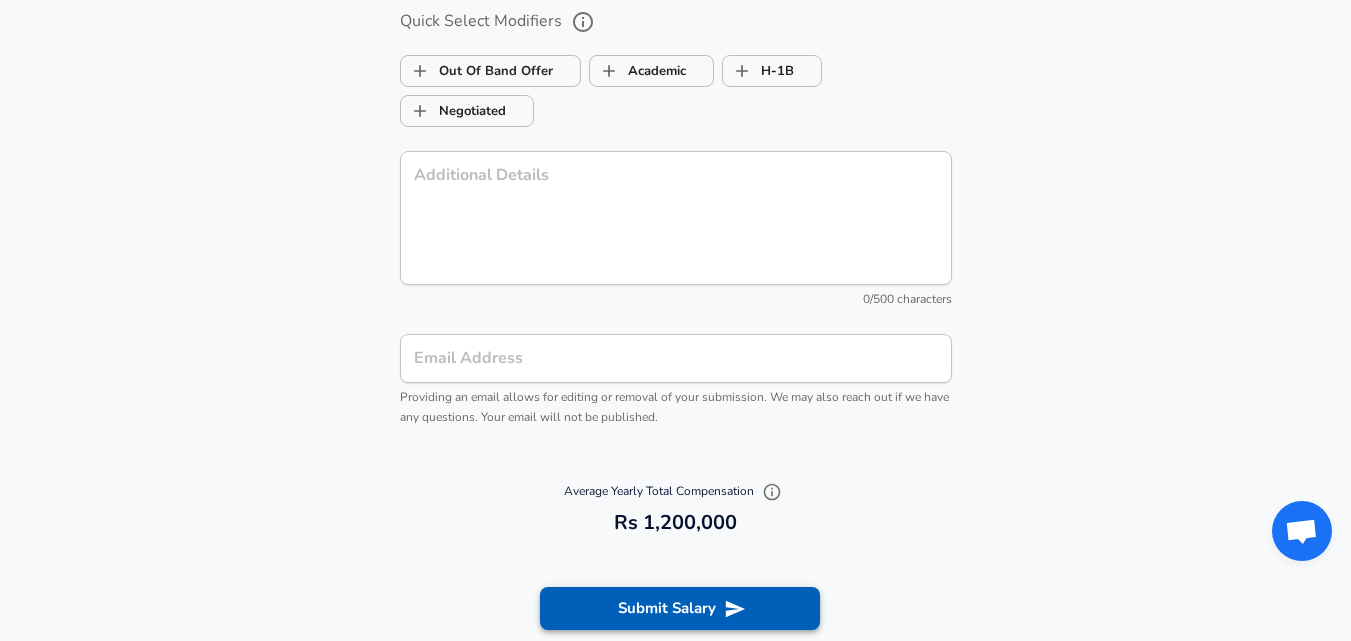 click on "Submit Salary" at bounding box center (680, 608) 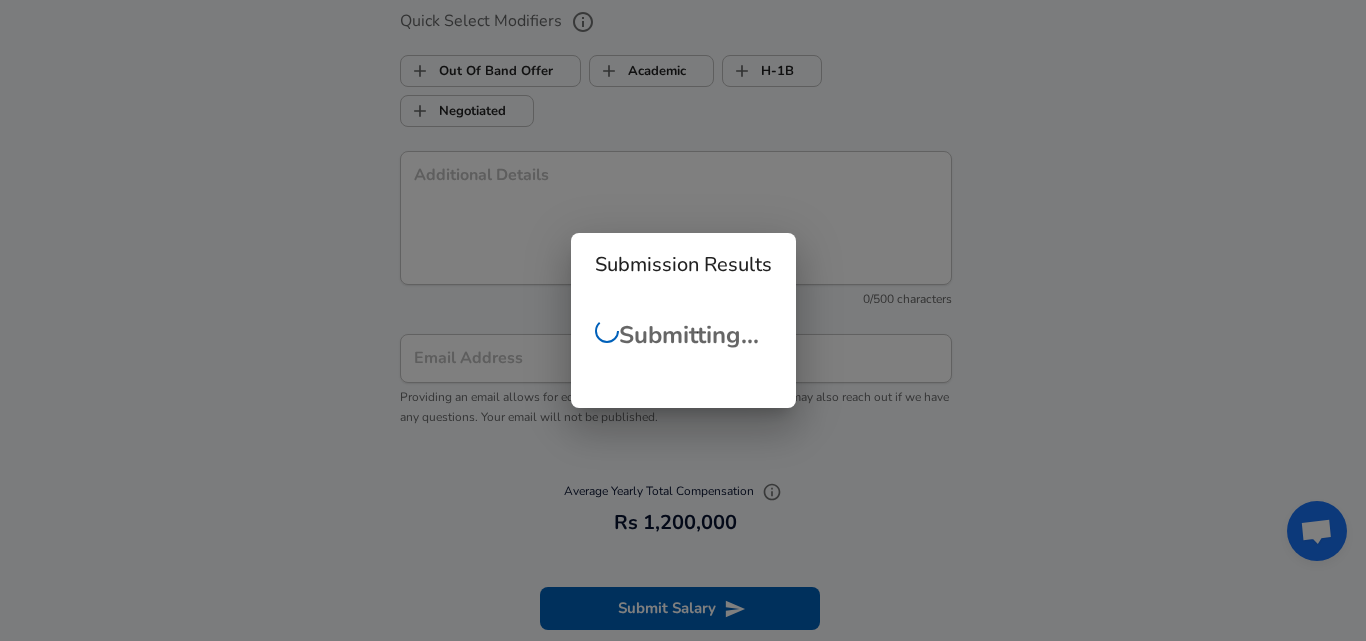 scroll, scrollTop: 452, scrollLeft: 0, axis: vertical 